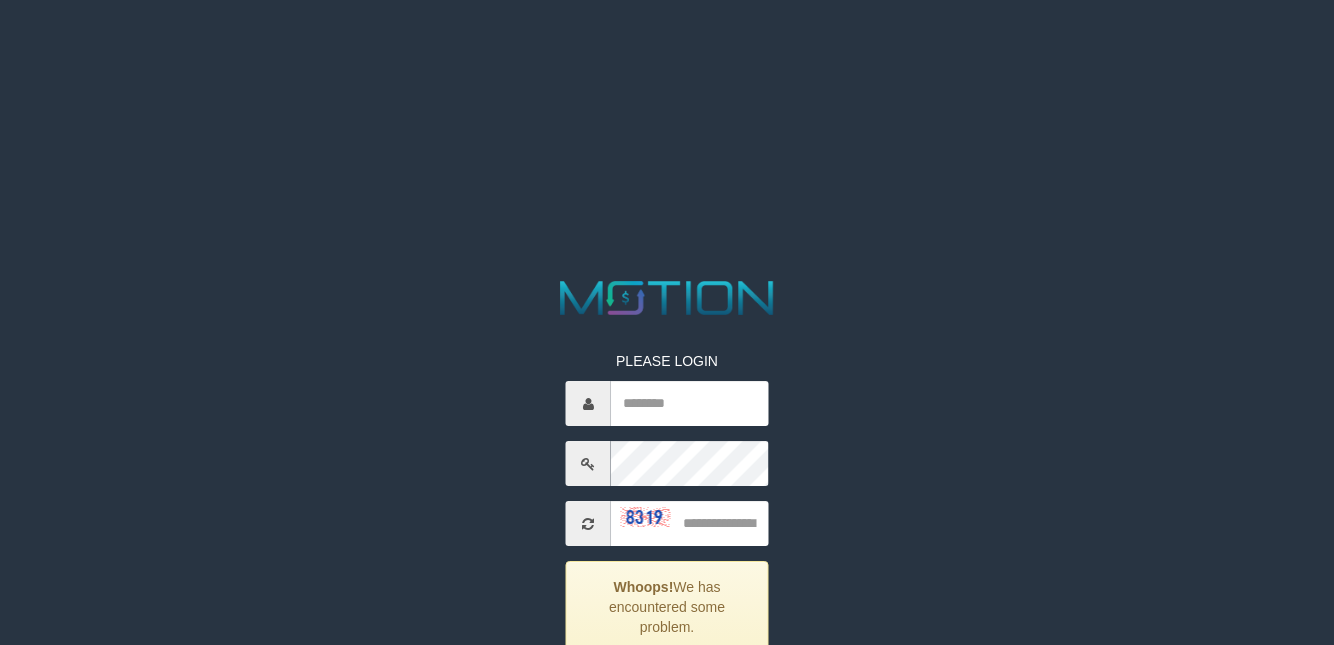 scroll, scrollTop: 0, scrollLeft: 0, axis: both 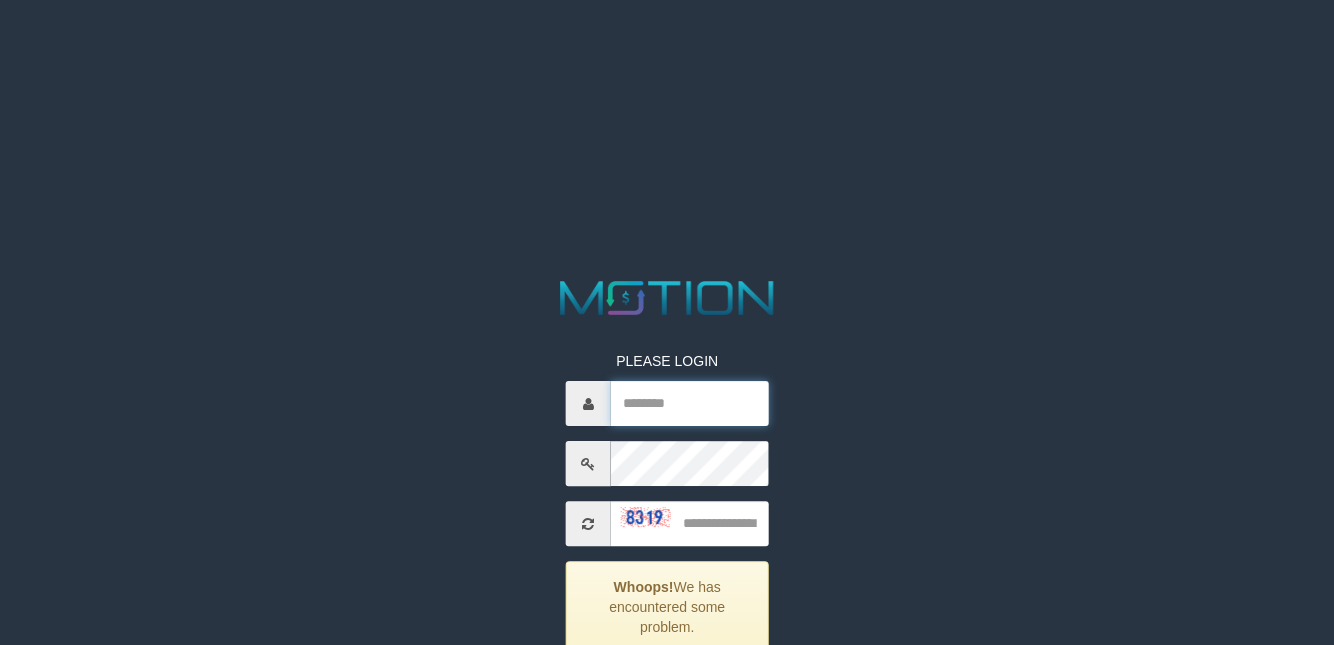 type on "*******" 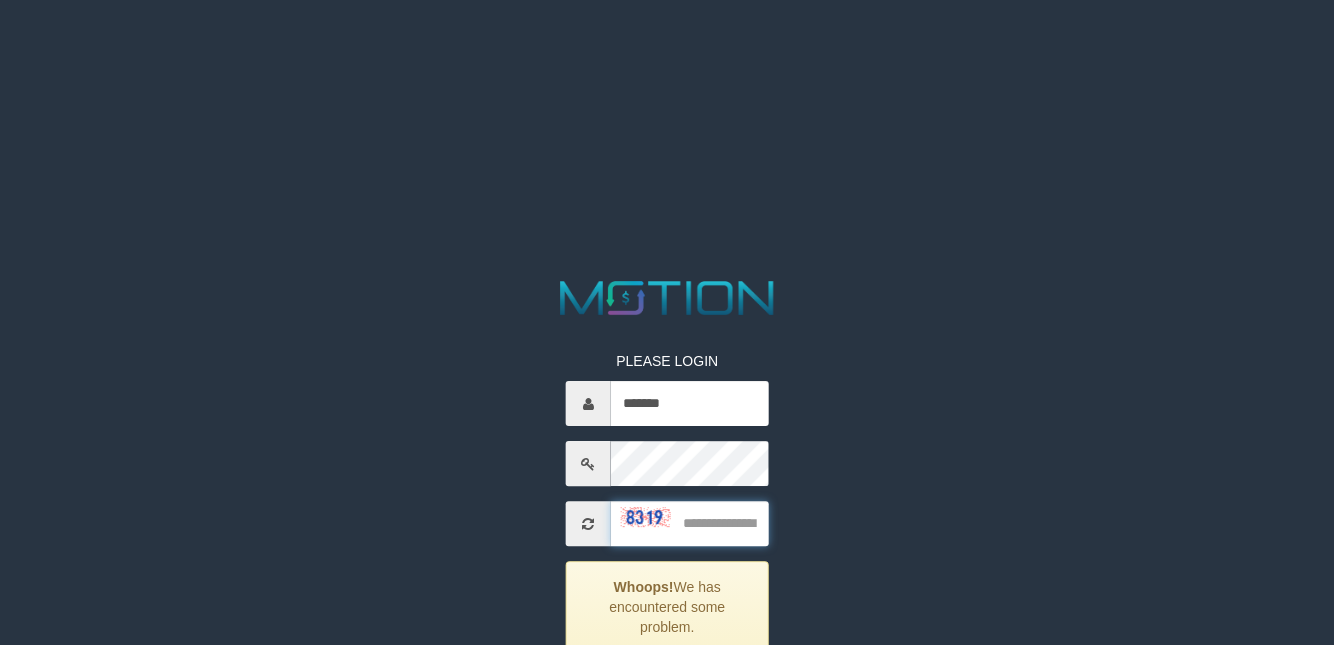 click at bounding box center [689, 523] 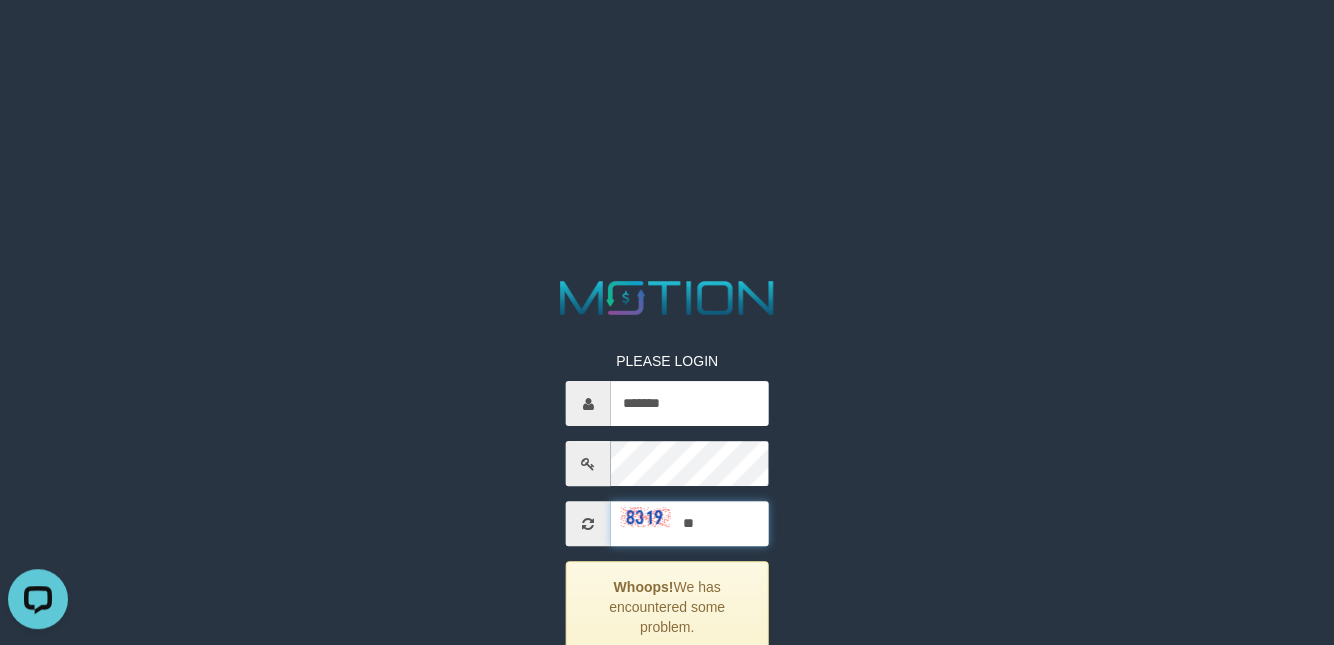 scroll, scrollTop: 0, scrollLeft: 0, axis: both 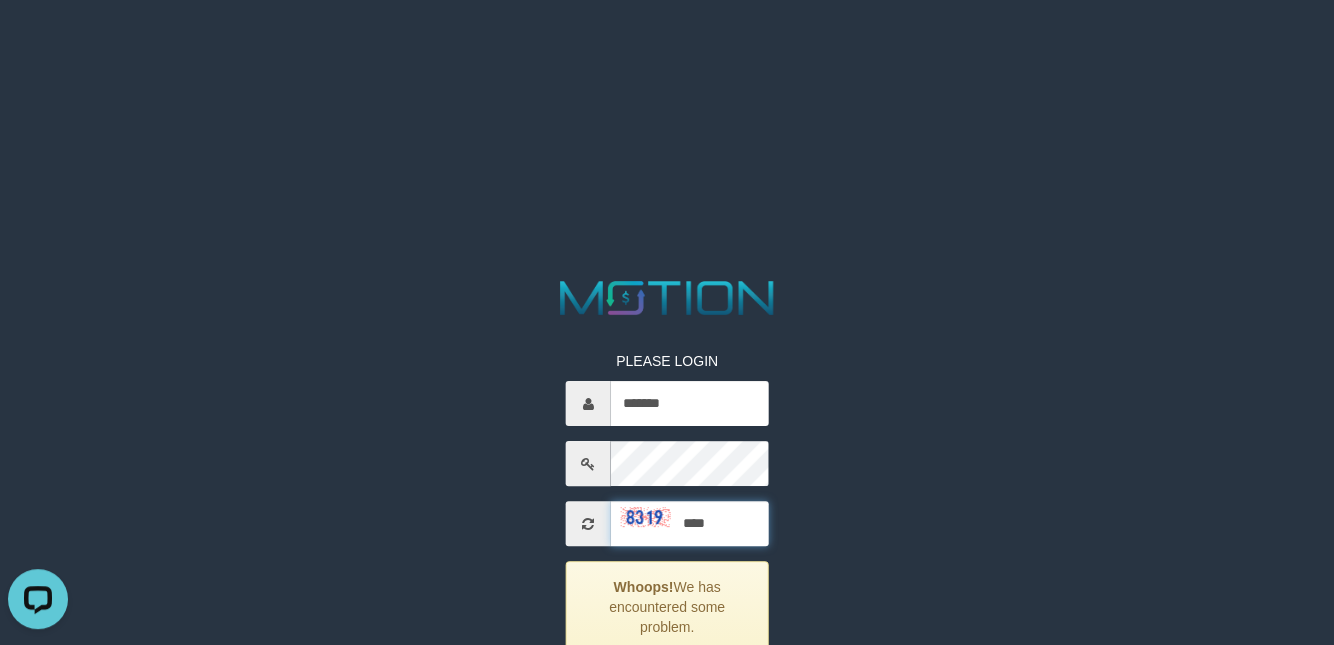 type on "****" 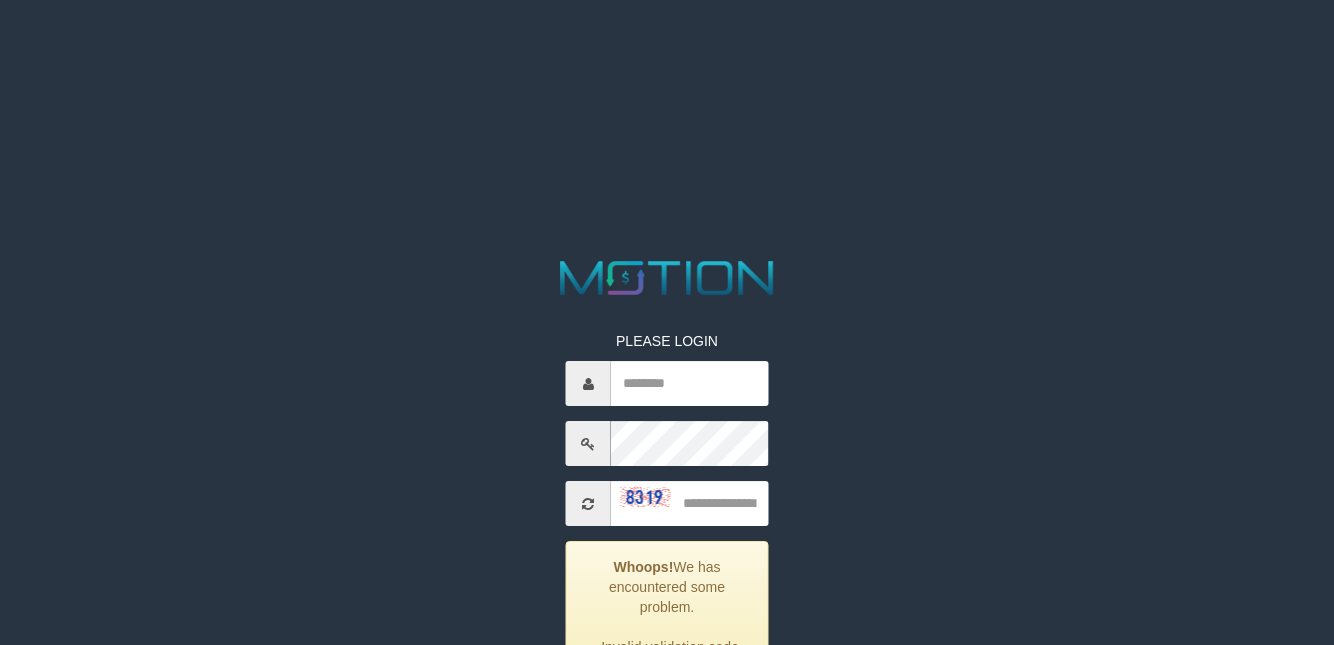scroll, scrollTop: 0, scrollLeft: 0, axis: both 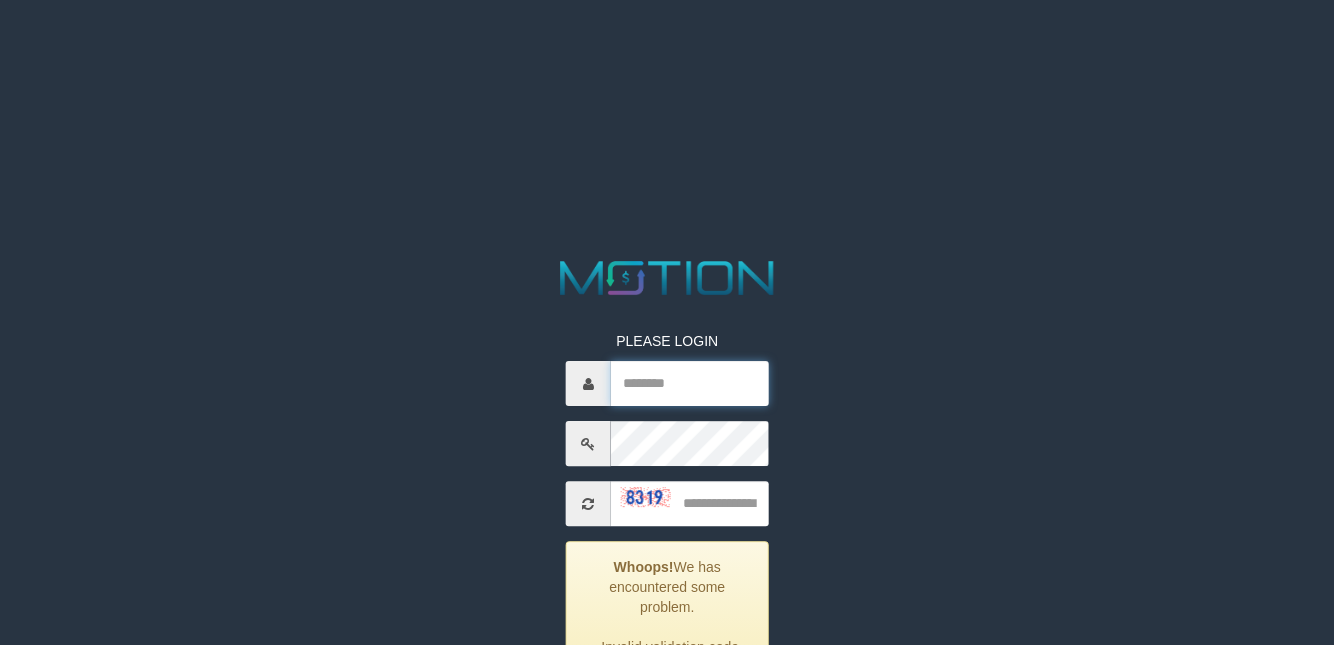type on "*******" 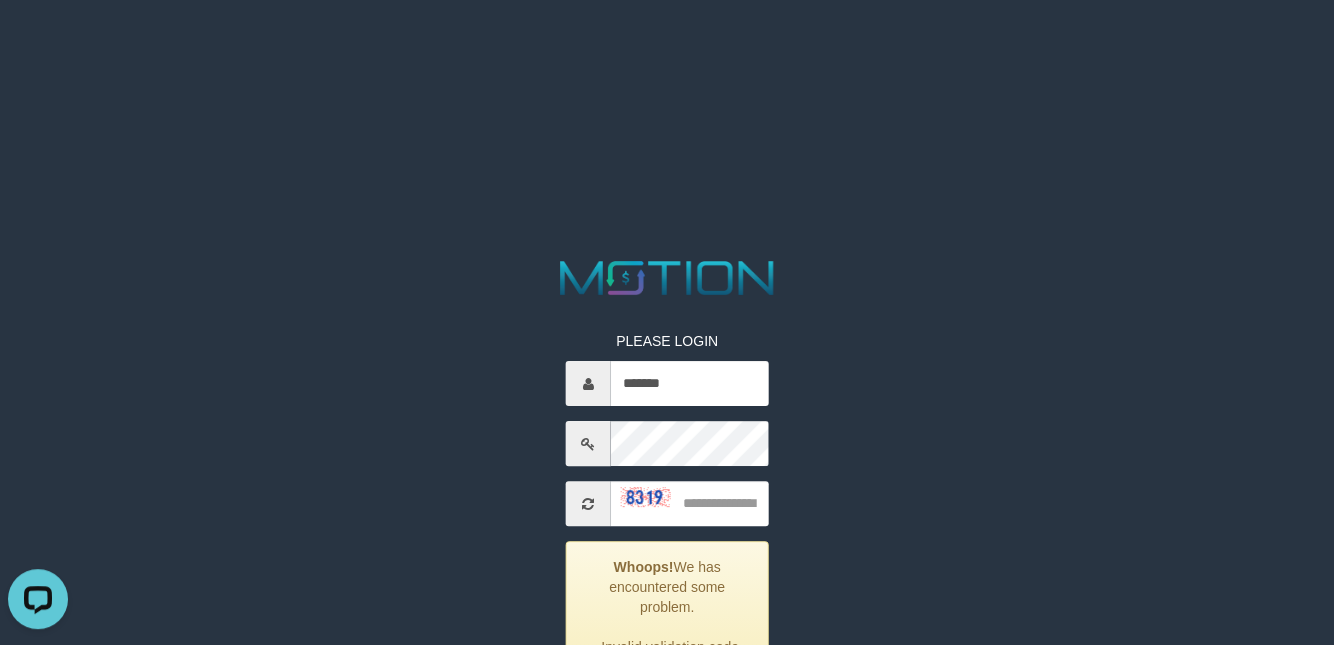 scroll, scrollTop: 0, scrollLeft: 0, axis: both 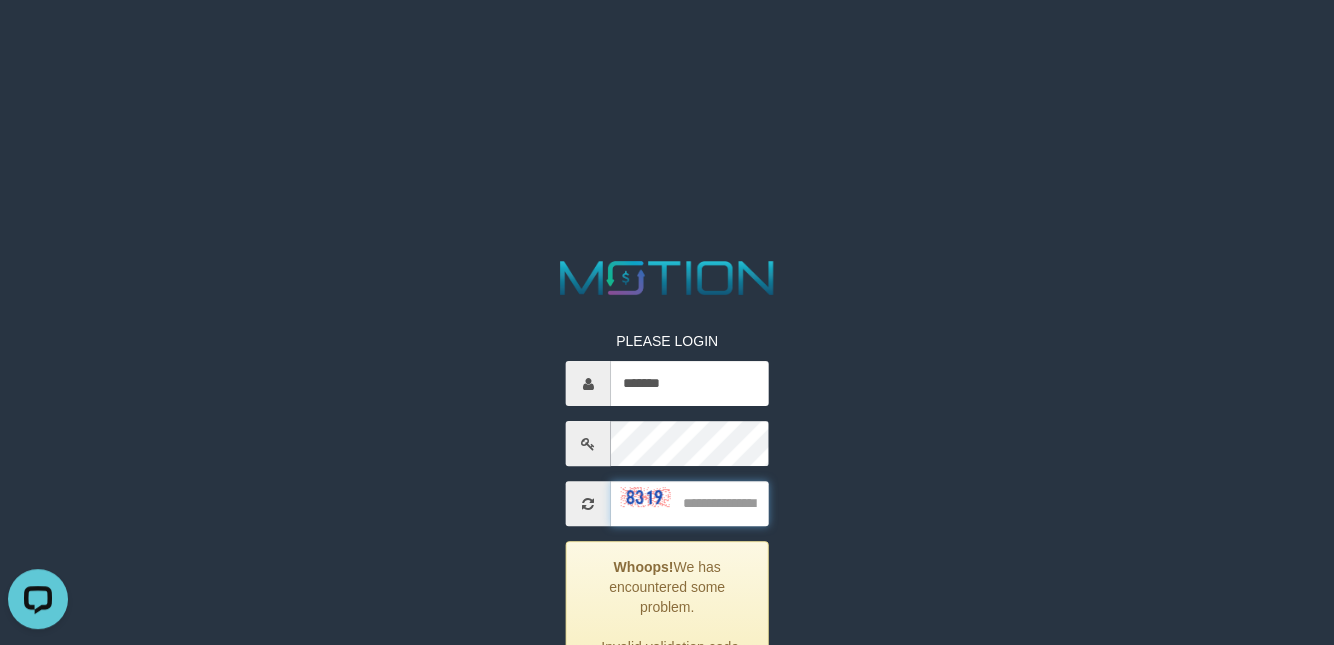click at bounding box center (689, 503) 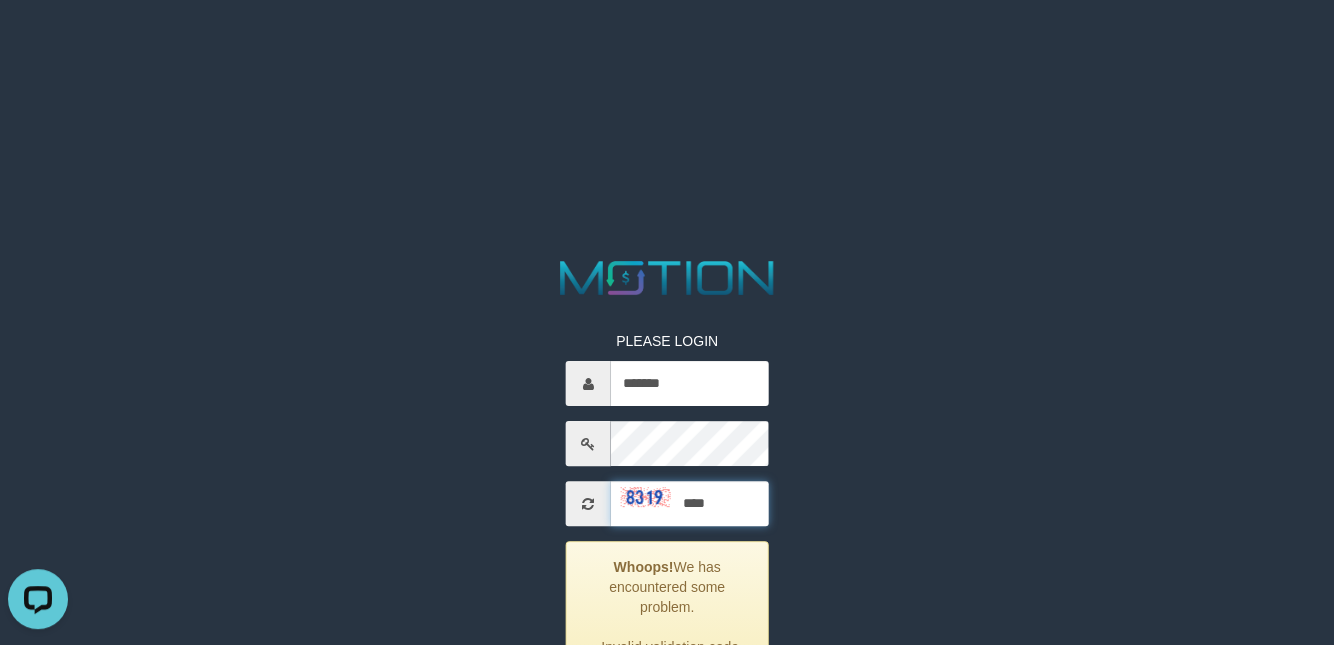 type on "****" 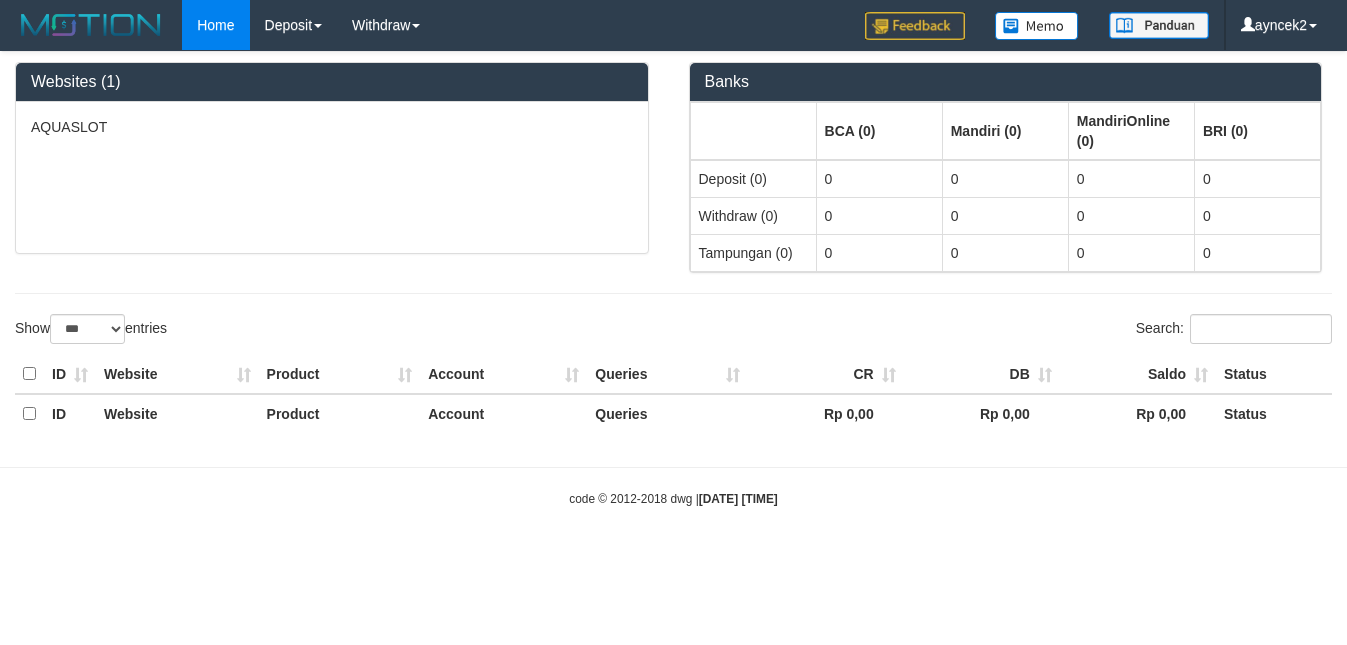 select on "***" 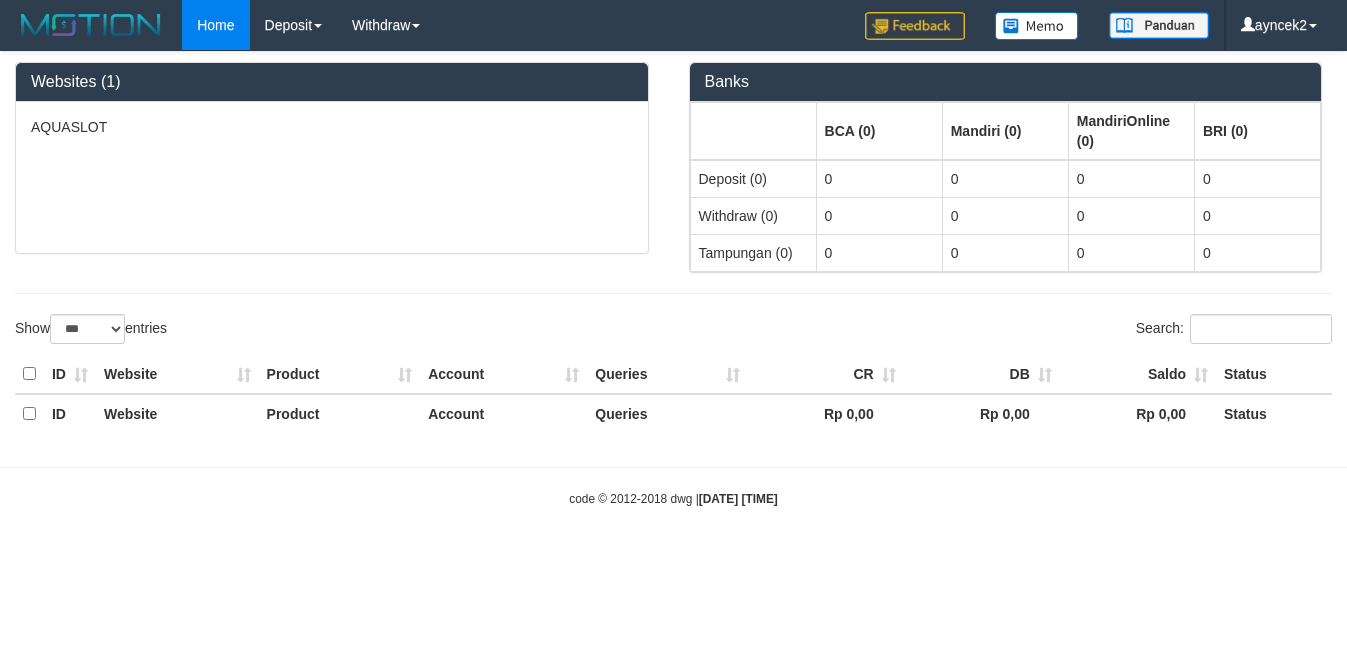 scroll, scrollTop: 0, scrollLeft: 0, axis: both 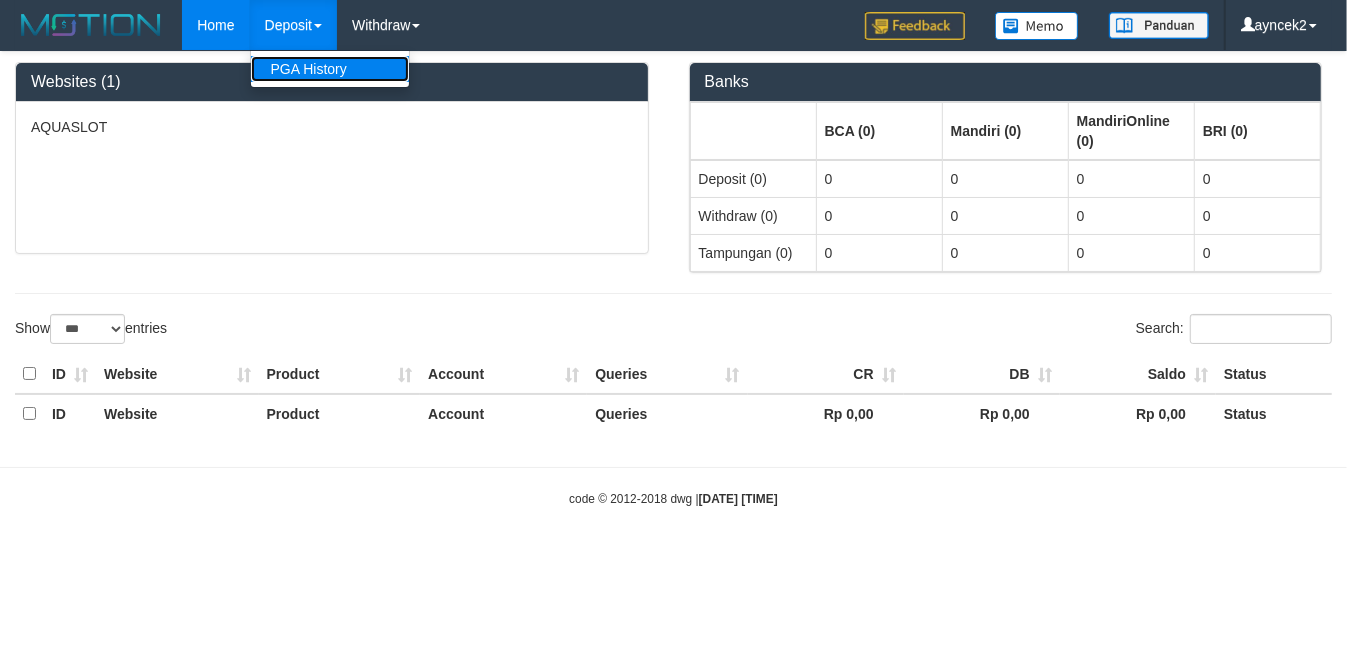 click on "PGA History" at bounding box center (330, 69) 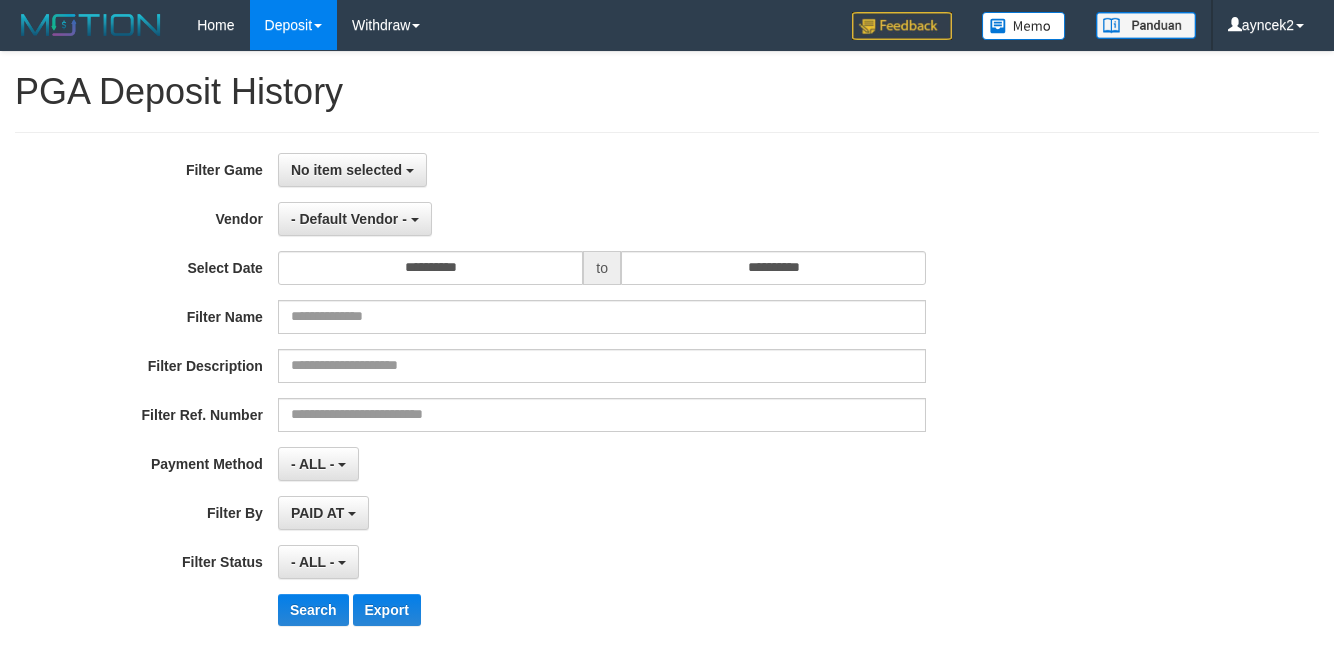 select 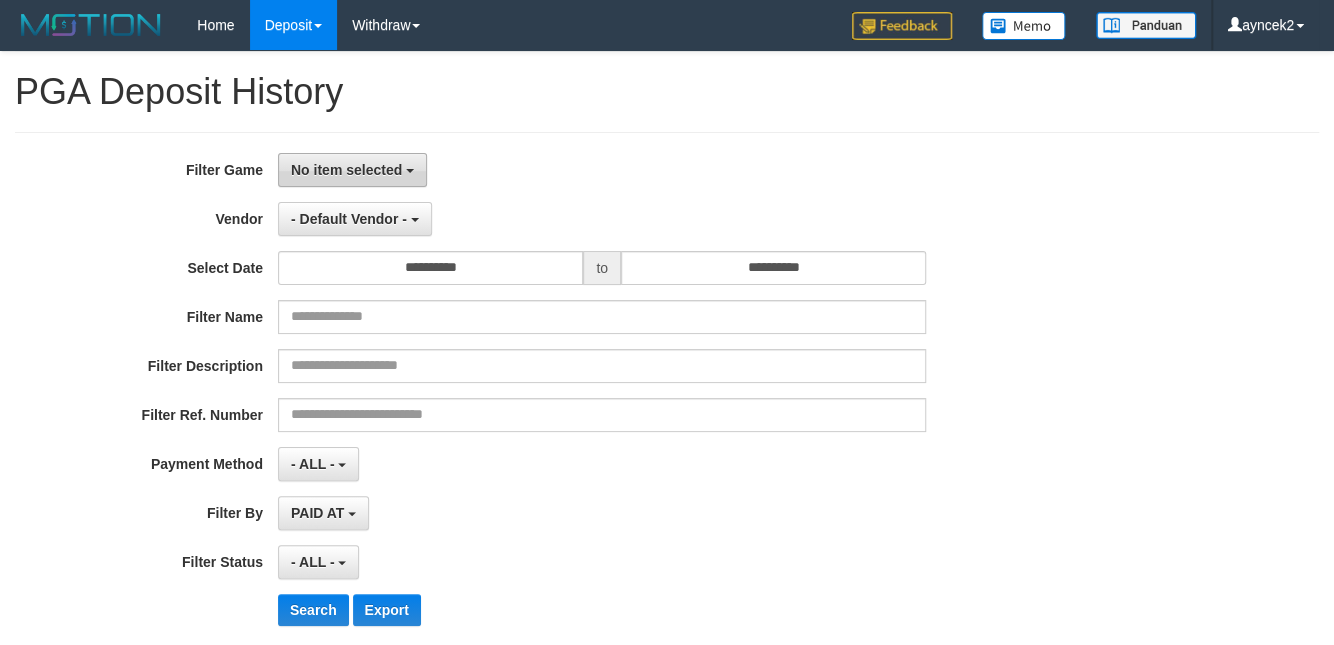 click on "No item selected" at bounding box center (346, 170) 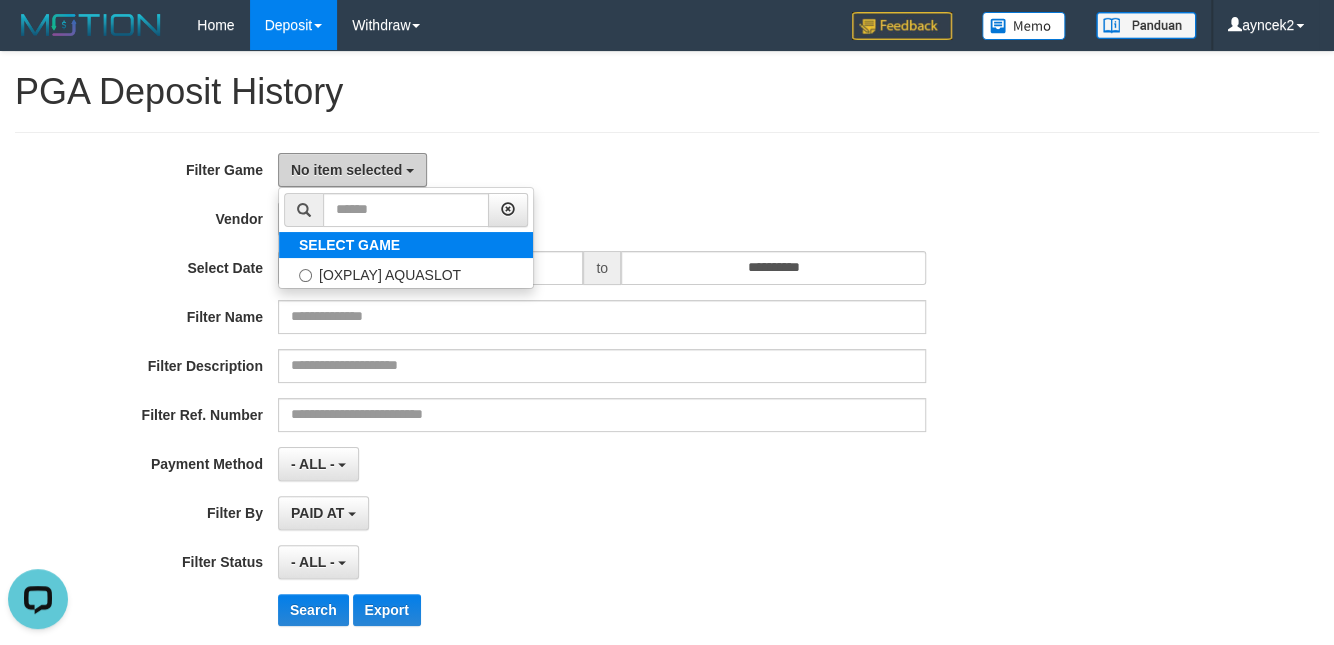 scroll, scrollTop: 0, scrollLeft: 0, axis: both 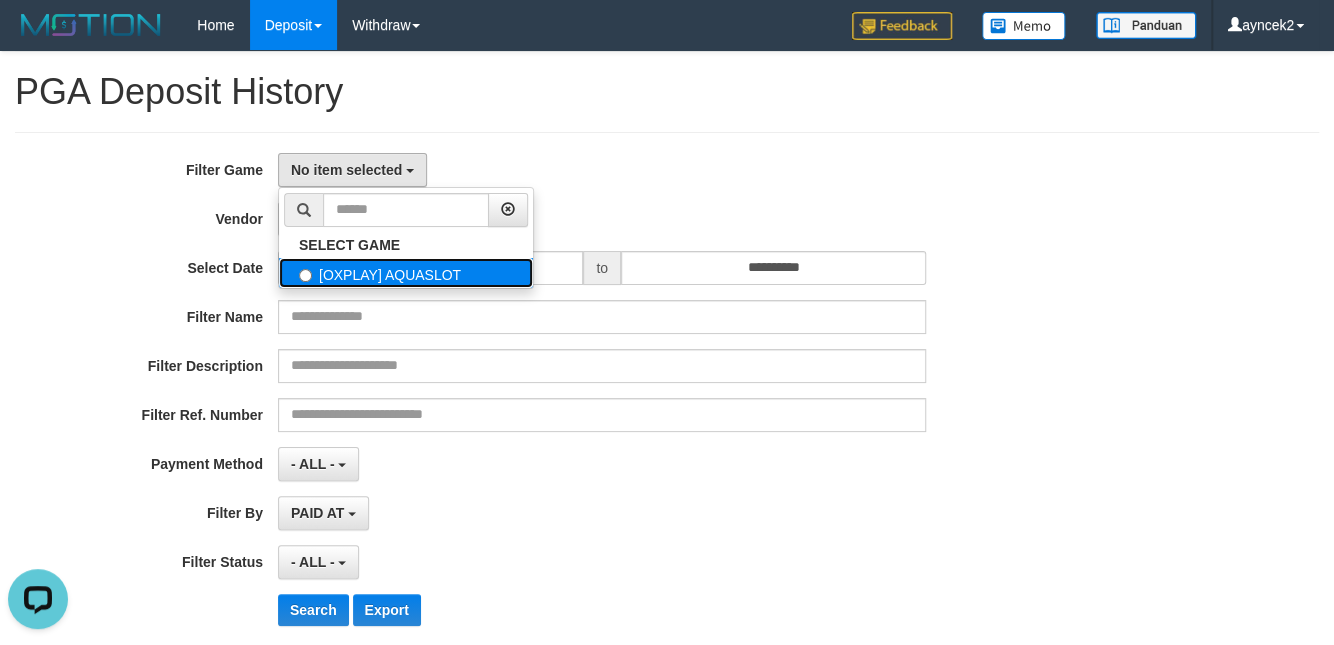click on "[OXPLAY] AQUASLOT" at bounding box center [406, 273] 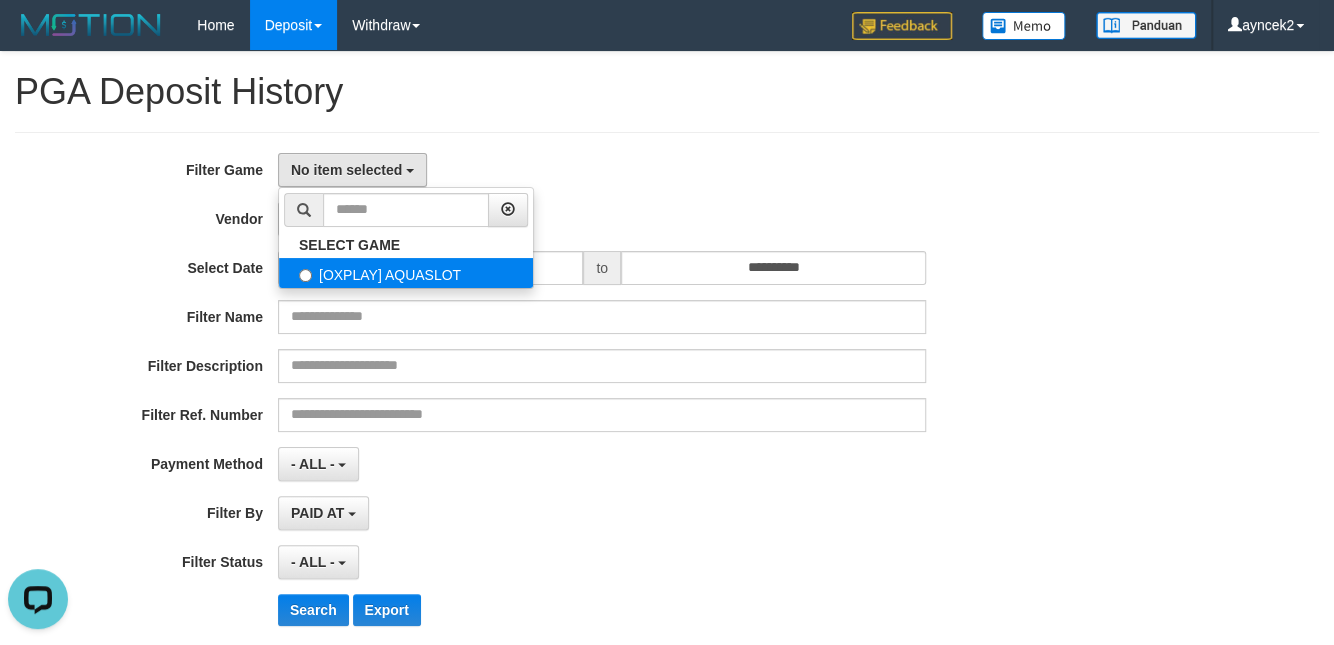 select on "***" 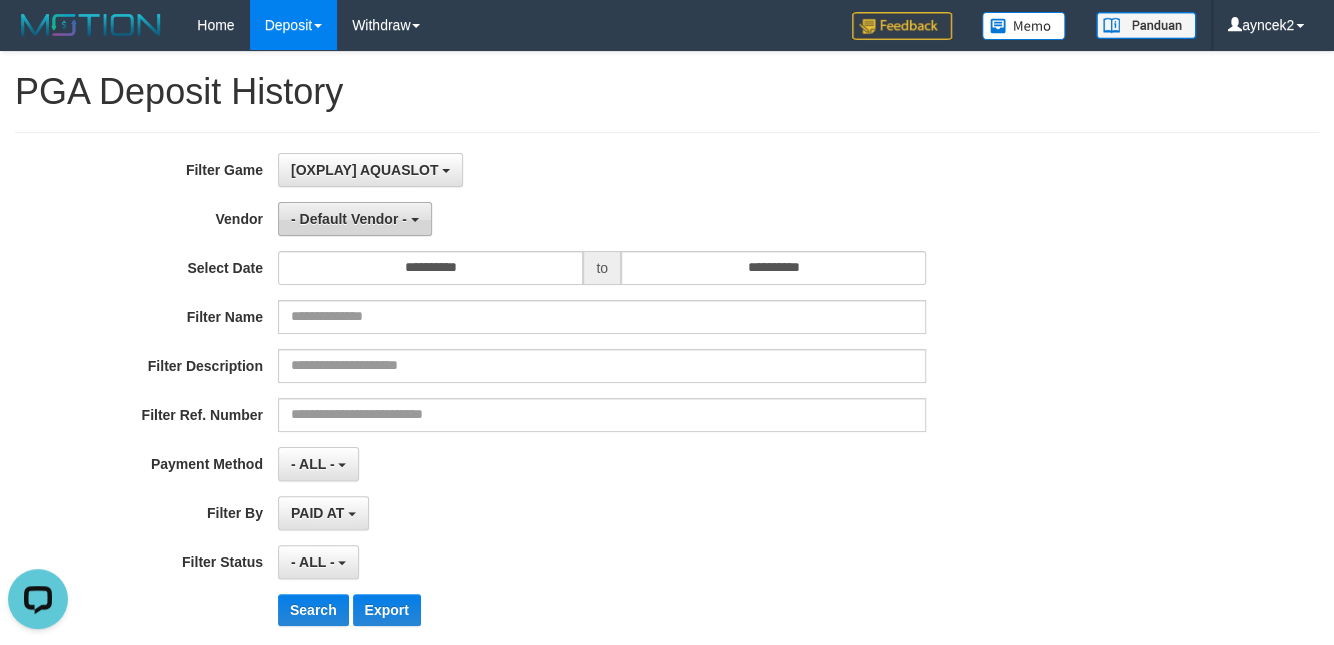 click on "- Default Vendor -" at bounding box center (355, 219) 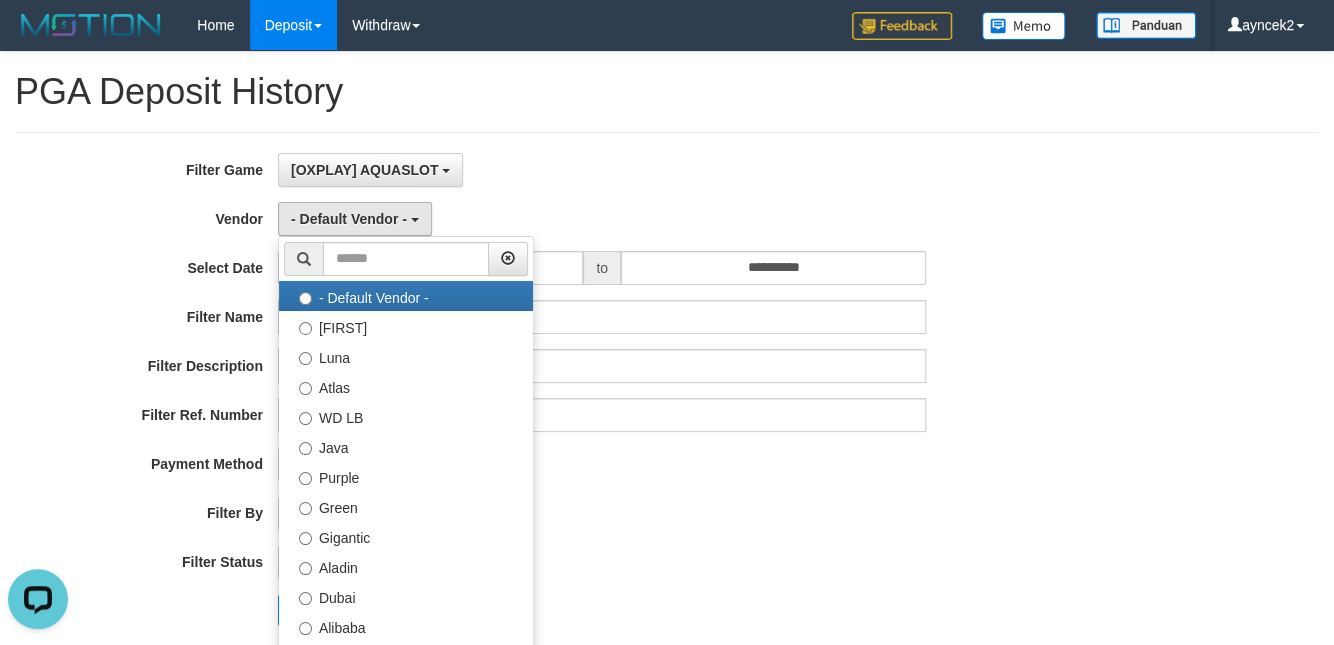 drag, startPoint x: 1019, startPoint y: 253, endPoint x: 446, endPoint y: 365, distance: 583.8433 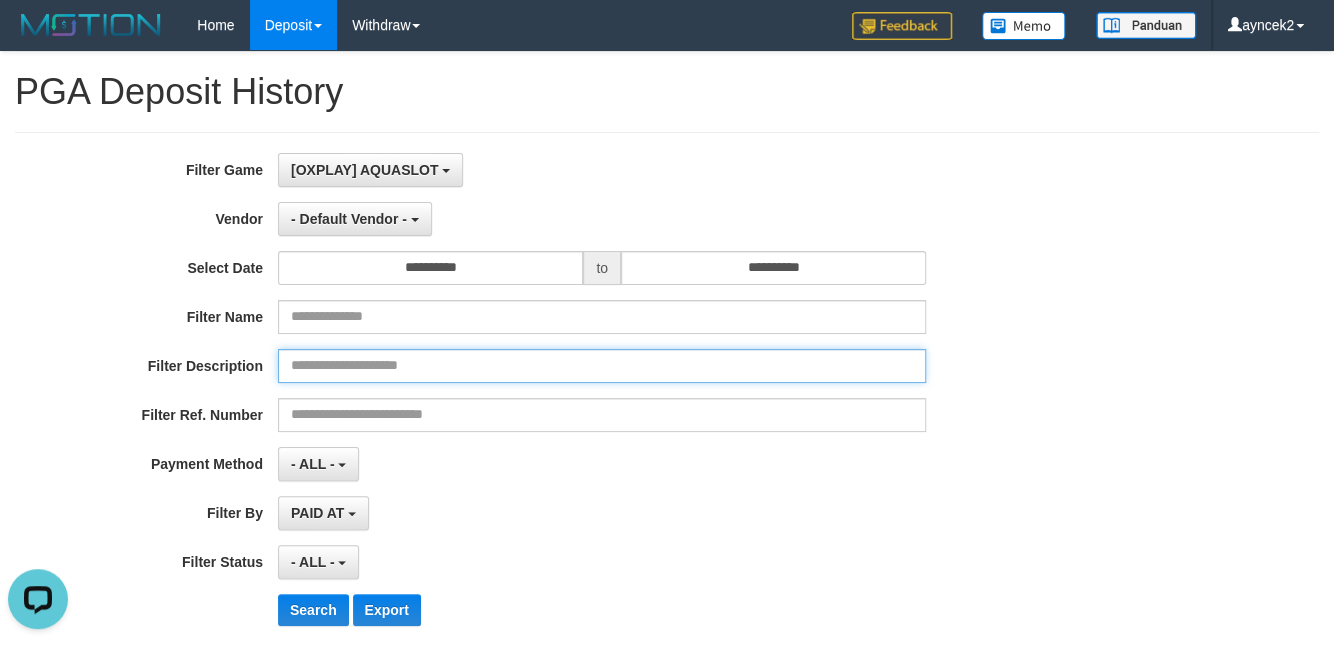 click at bounding box center (602, 366) 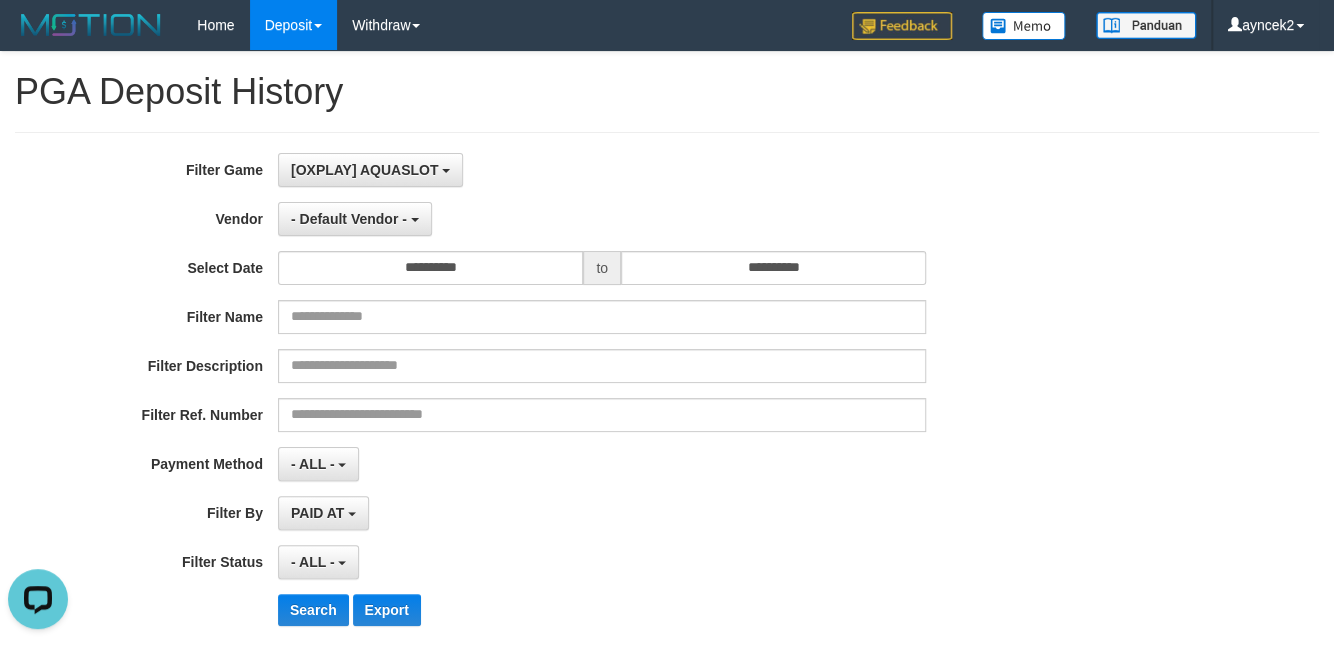click on "**********" at bounding box center (556, 397) 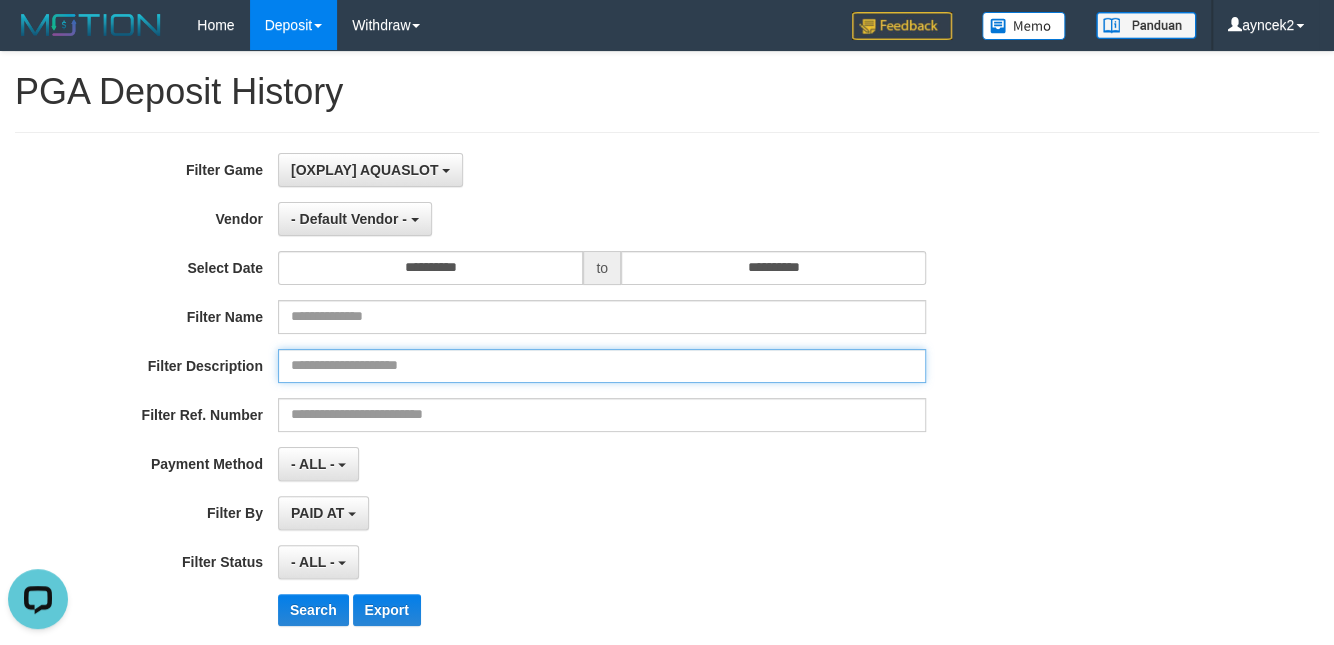 click at bounding box center (602, 366) 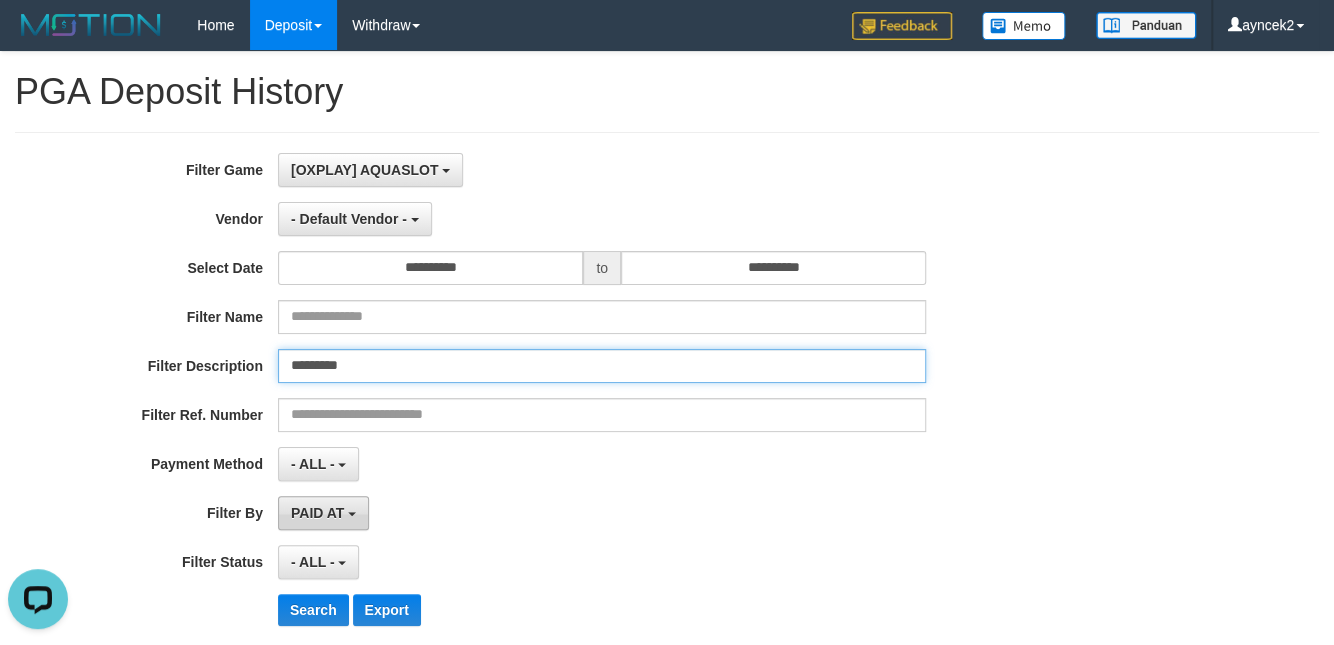 type on "*********" 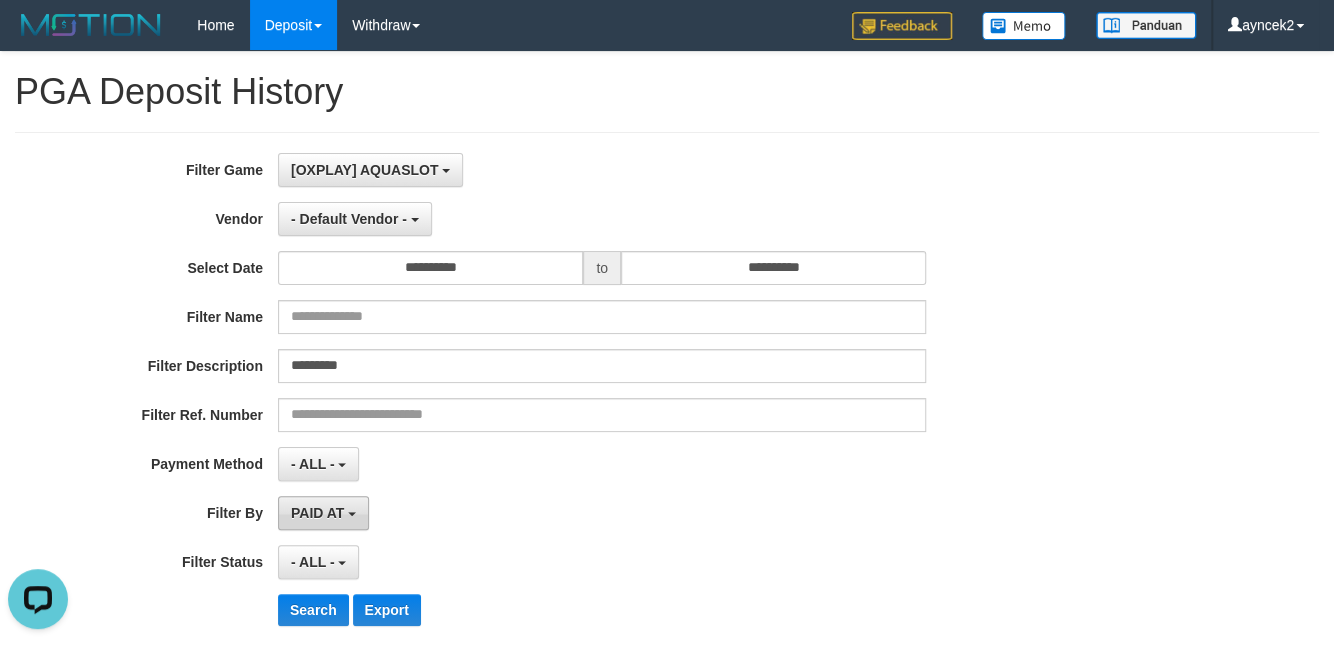 click on "PAID AT" at bounding box center [323, 513] 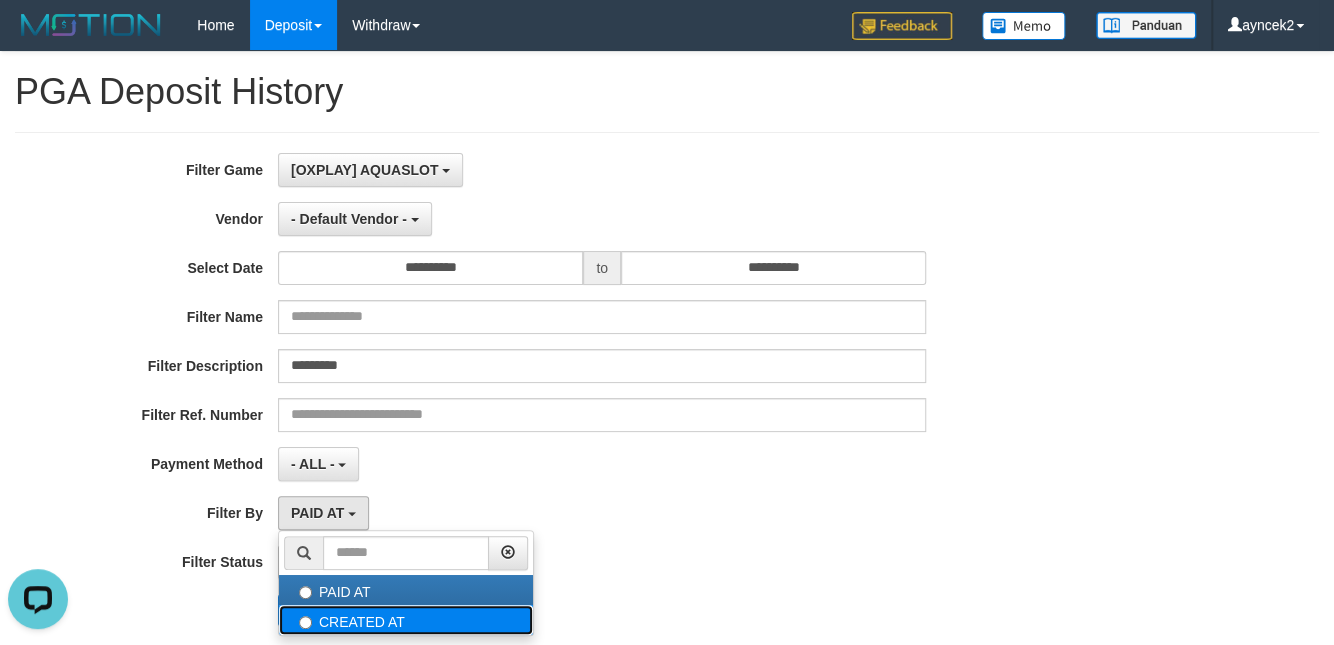 click on "CREATED AT" at bounding box center (406, 620) 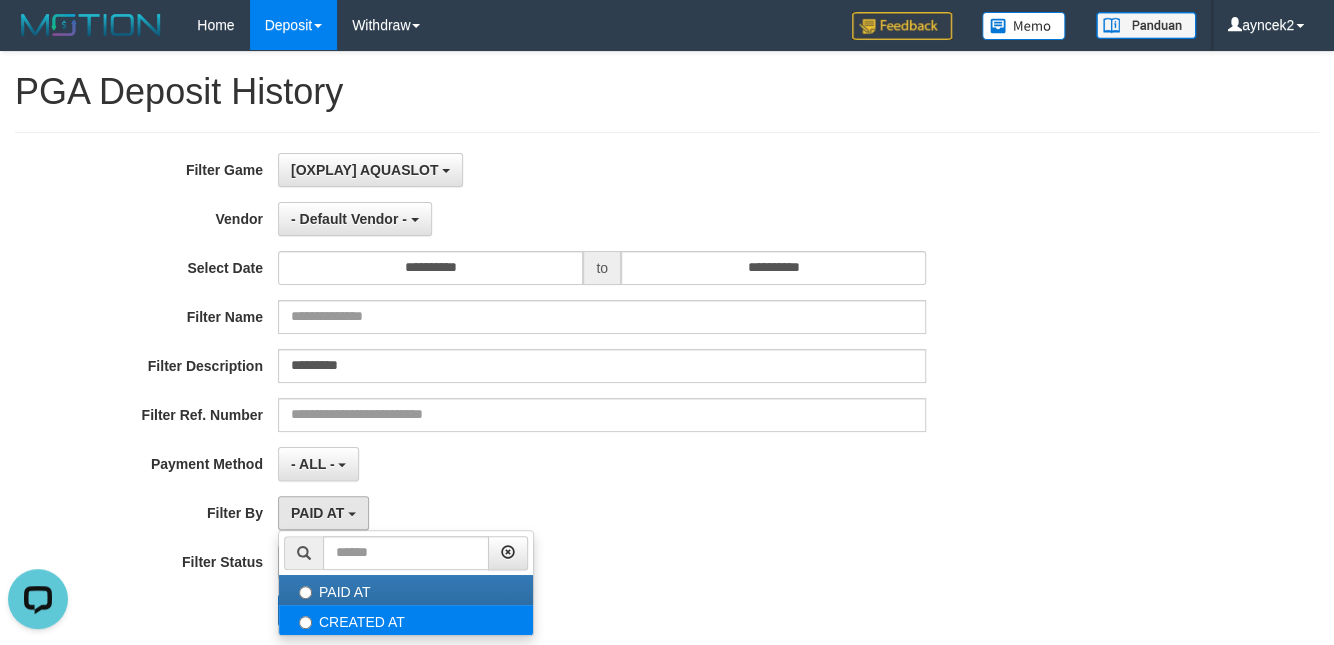 select on "*" 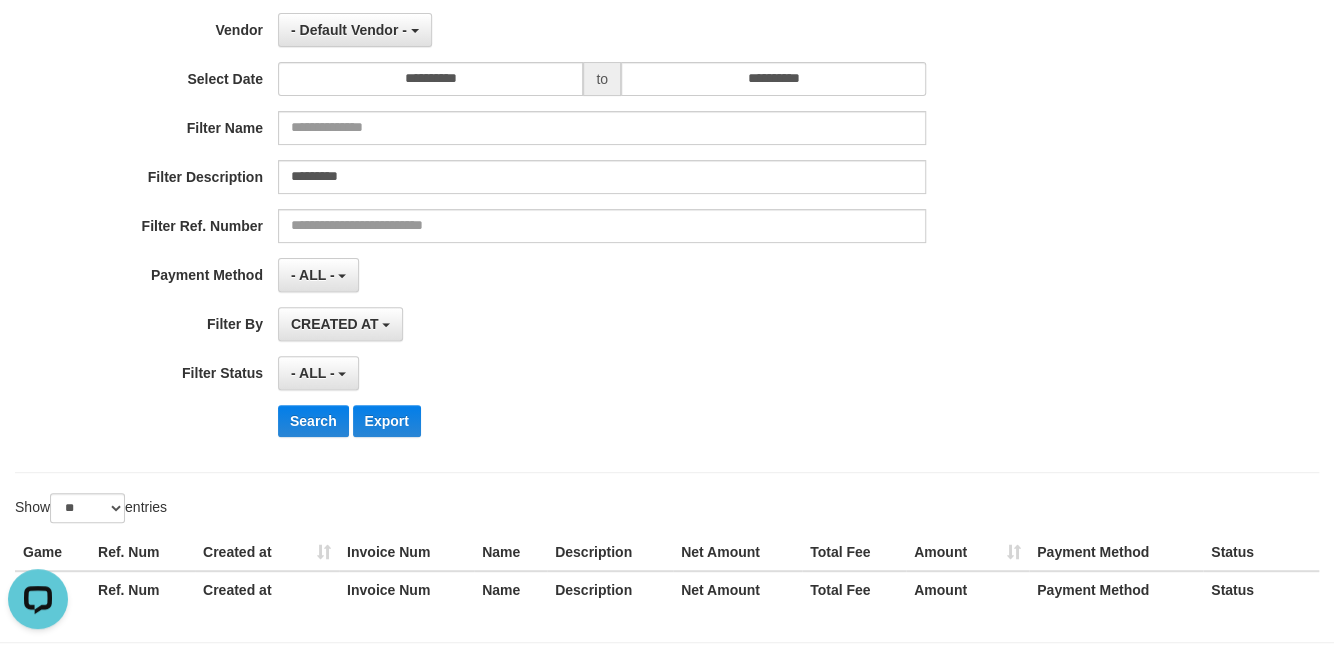 scroll, scrollTop: 275, scrollLeft: 0, axis: vertical 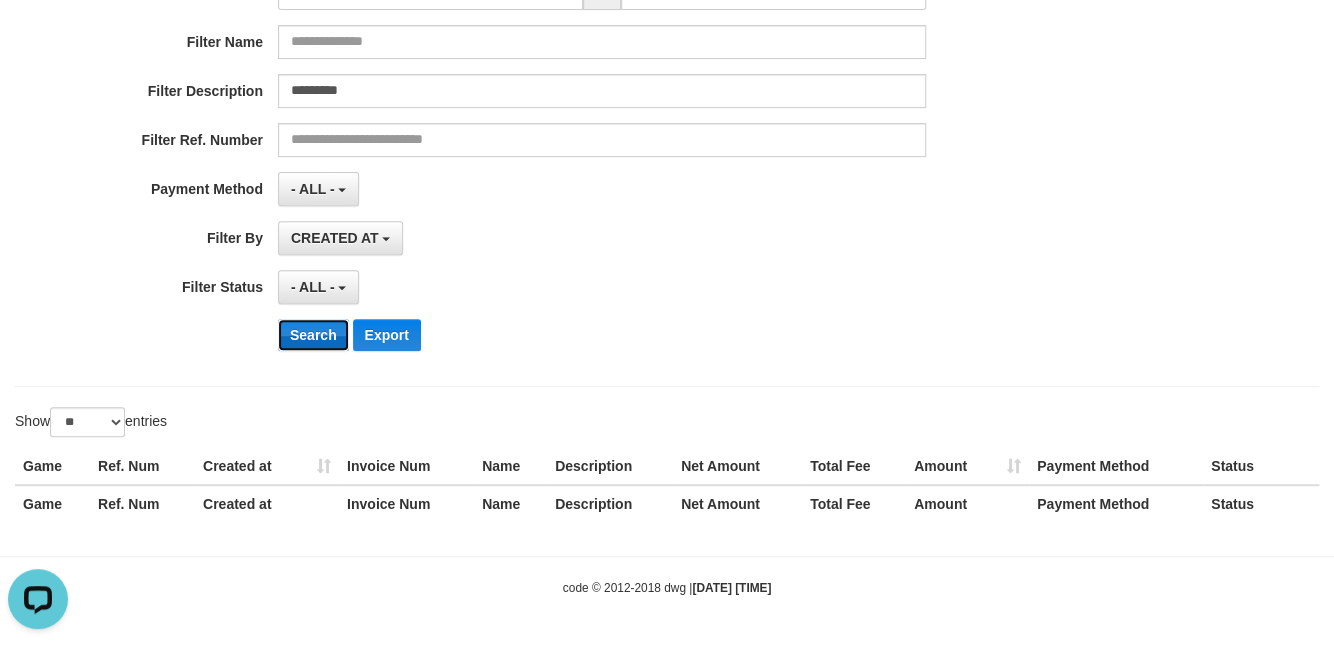 click on "Search" at bounding box center (313, 335) 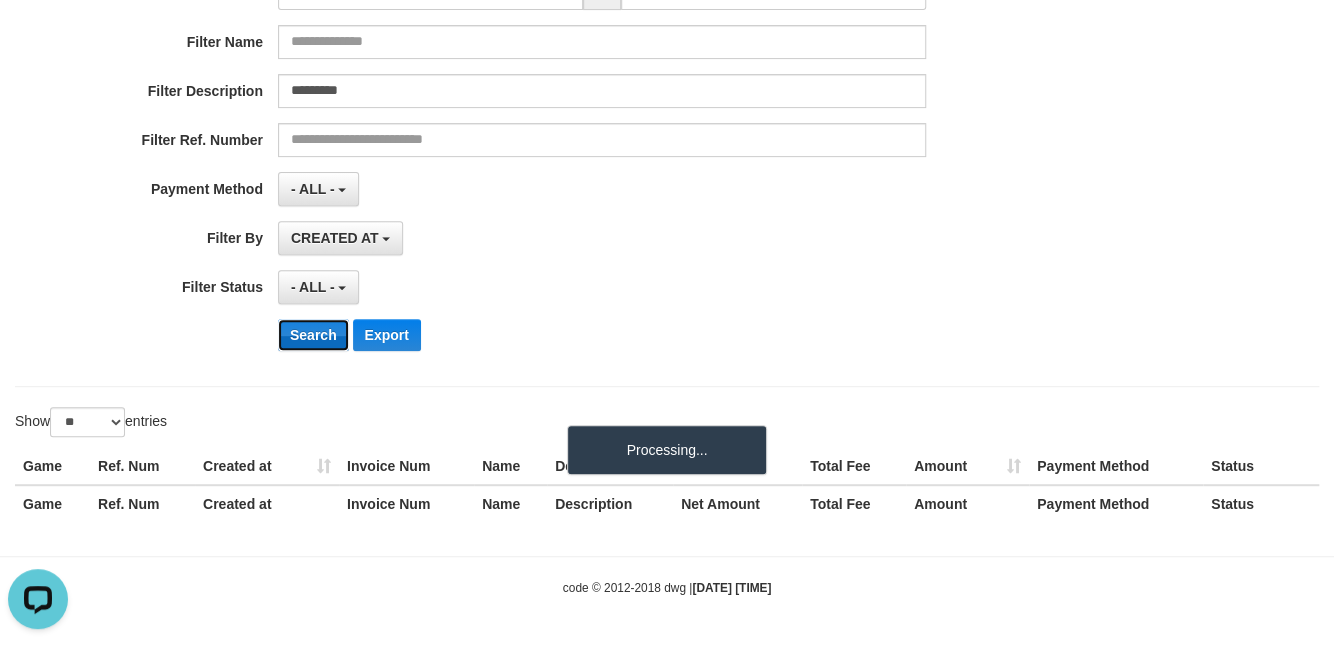 type 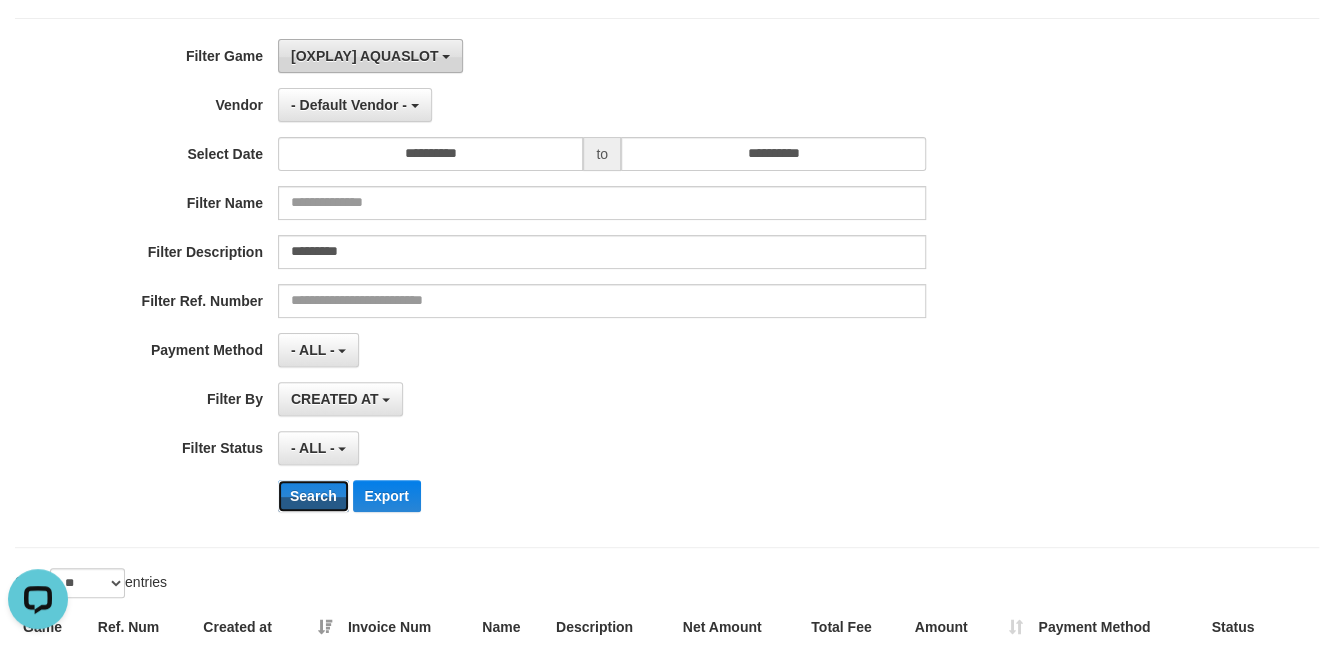scroll, scrollTop: 0, scrollLeft: 0, axis: both 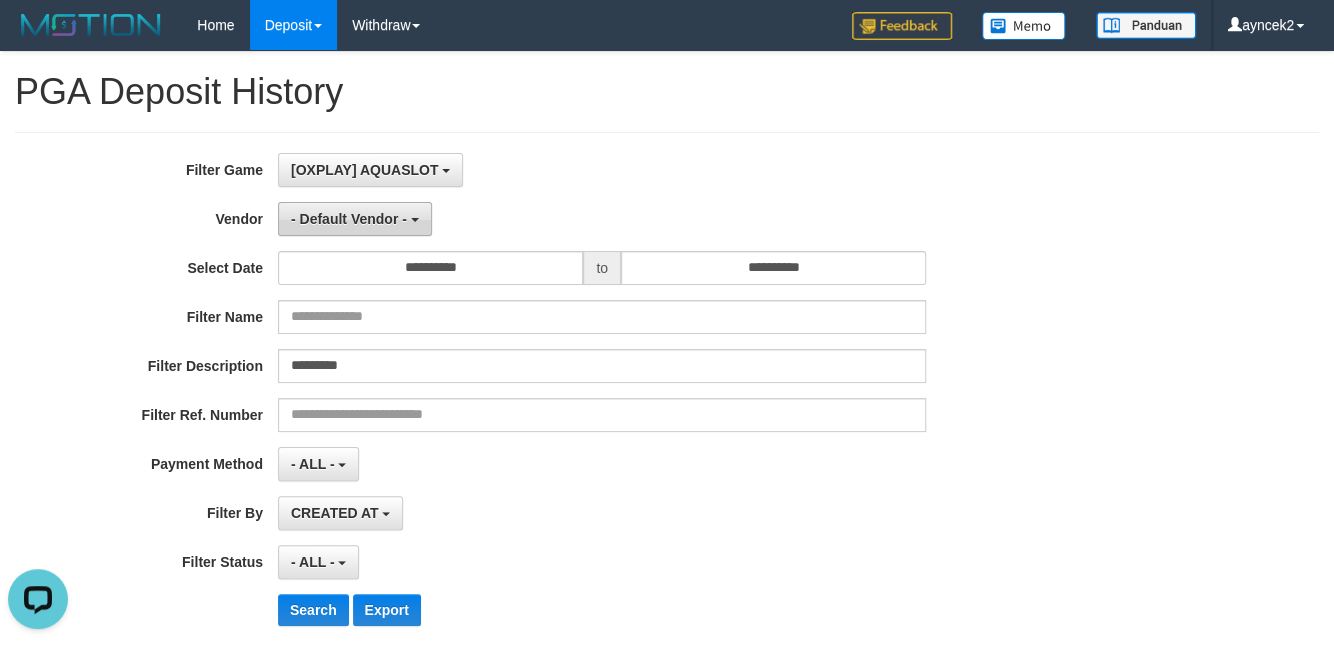 click on "- Default Vendor -" at bounding box center [349, 219] 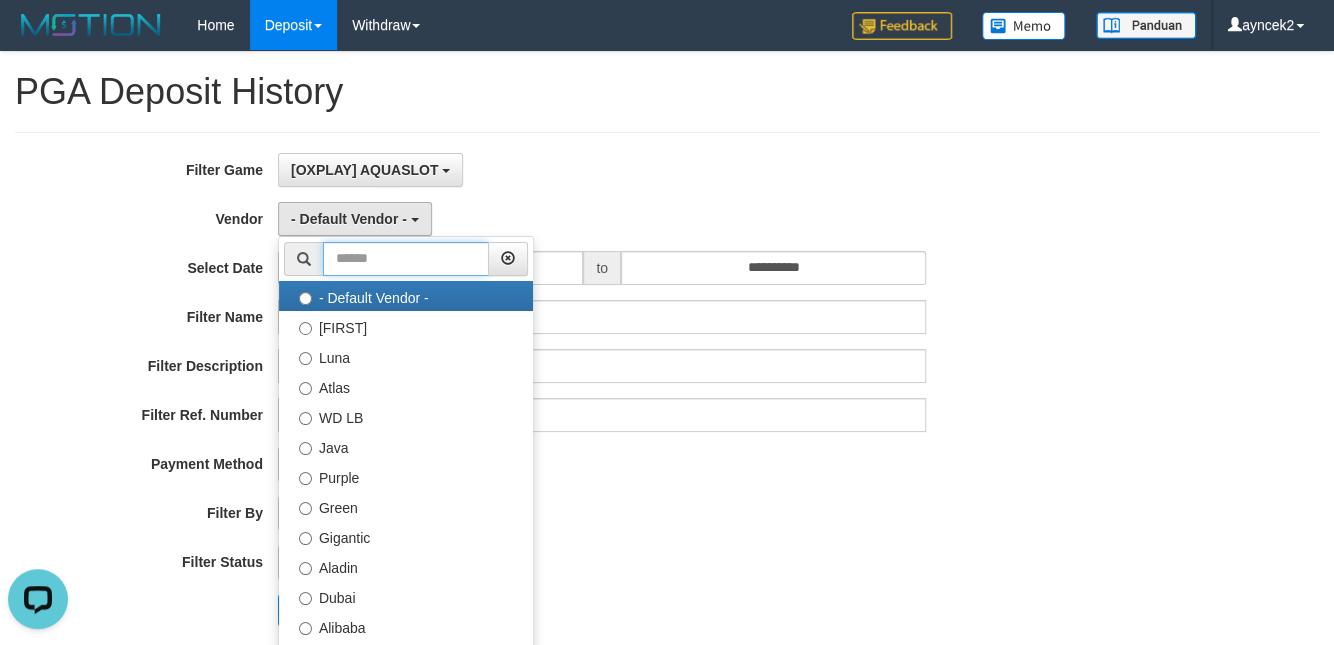 click at bounding box center [406, 259] 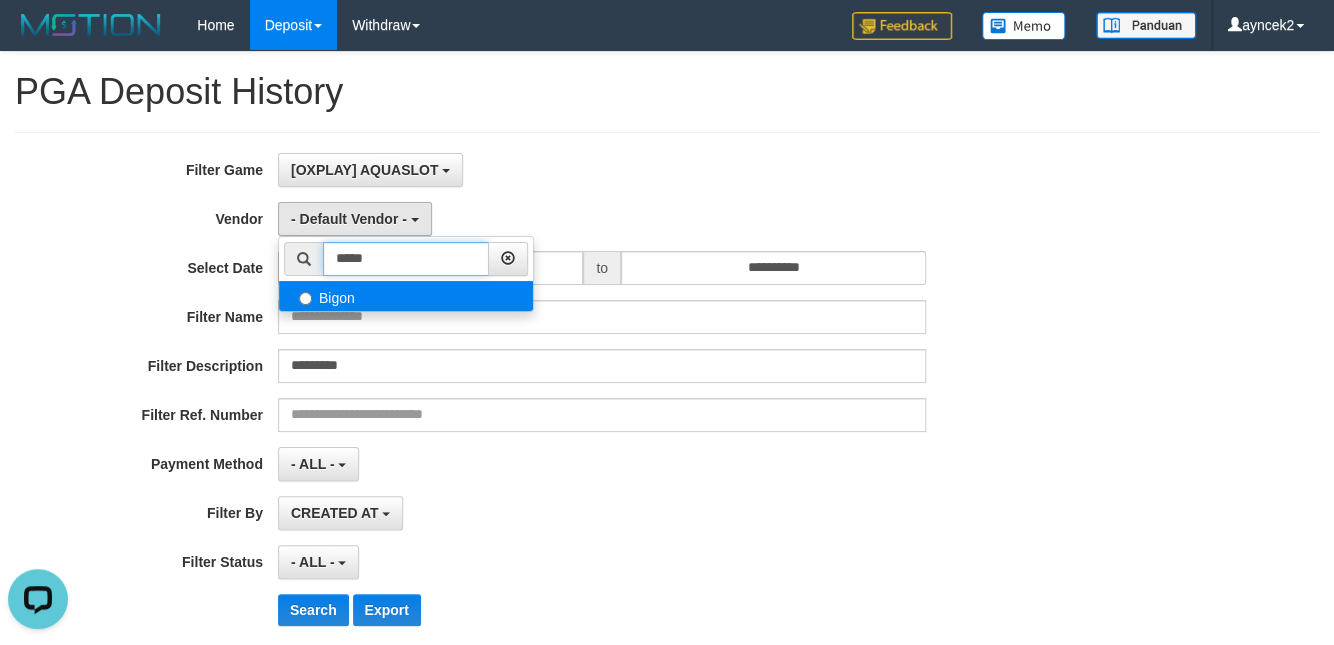 type on "*****" 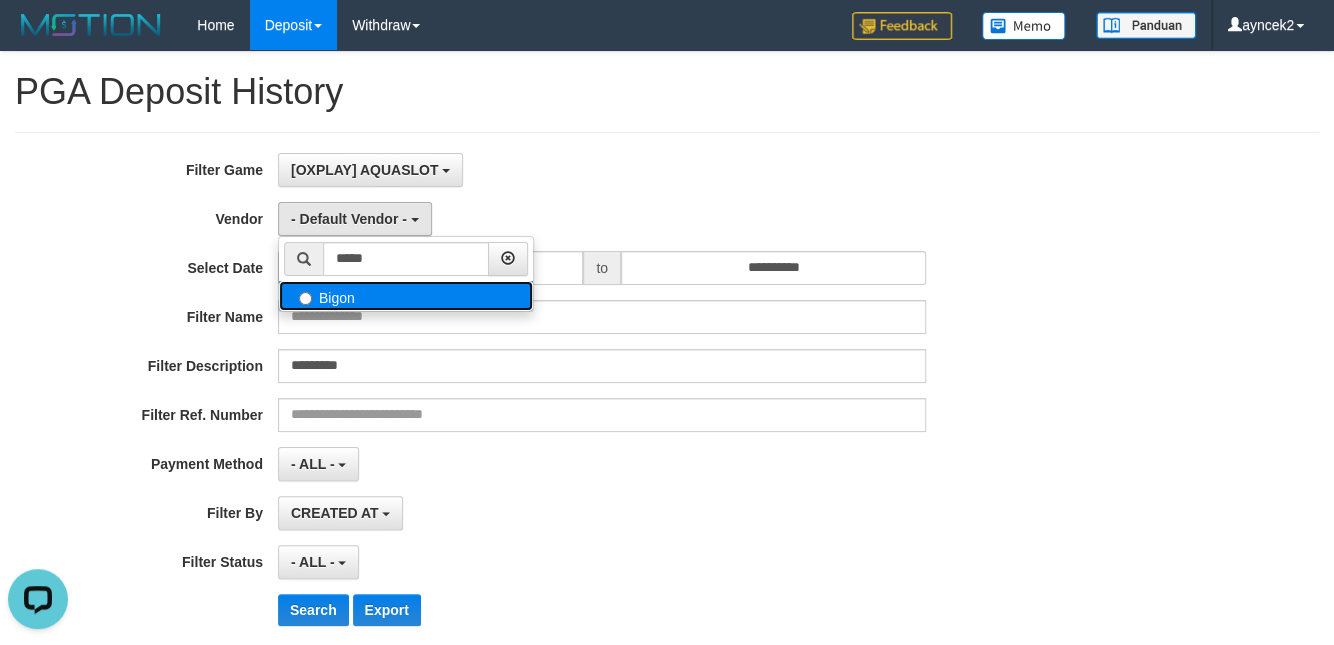 click on "Bigon" at bounding box center [406, 296] 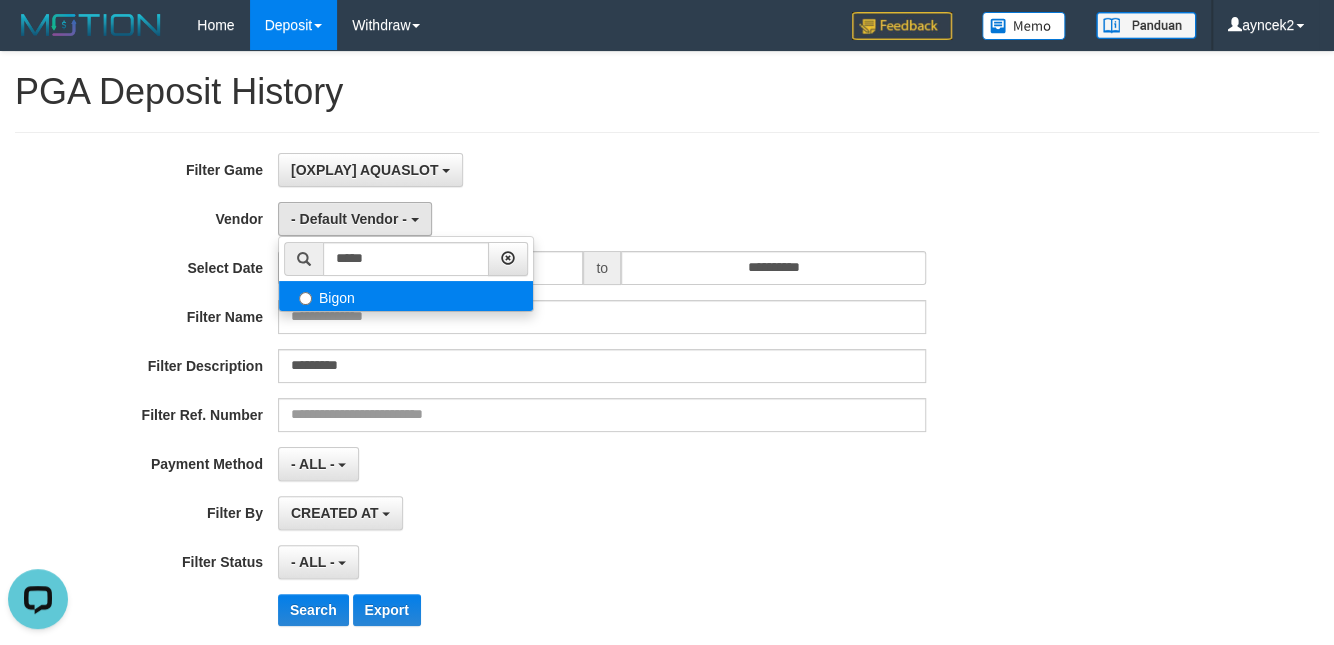 select on "**********" 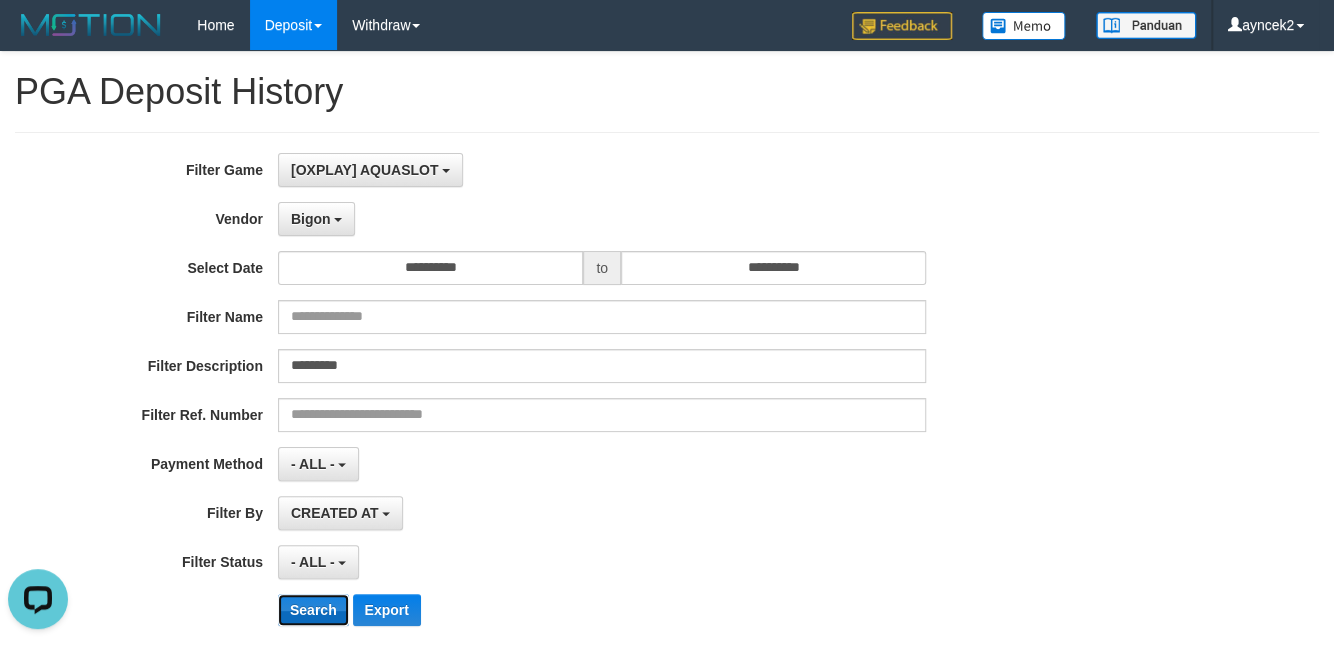 click on "Search" at bounding box center (313, 610) 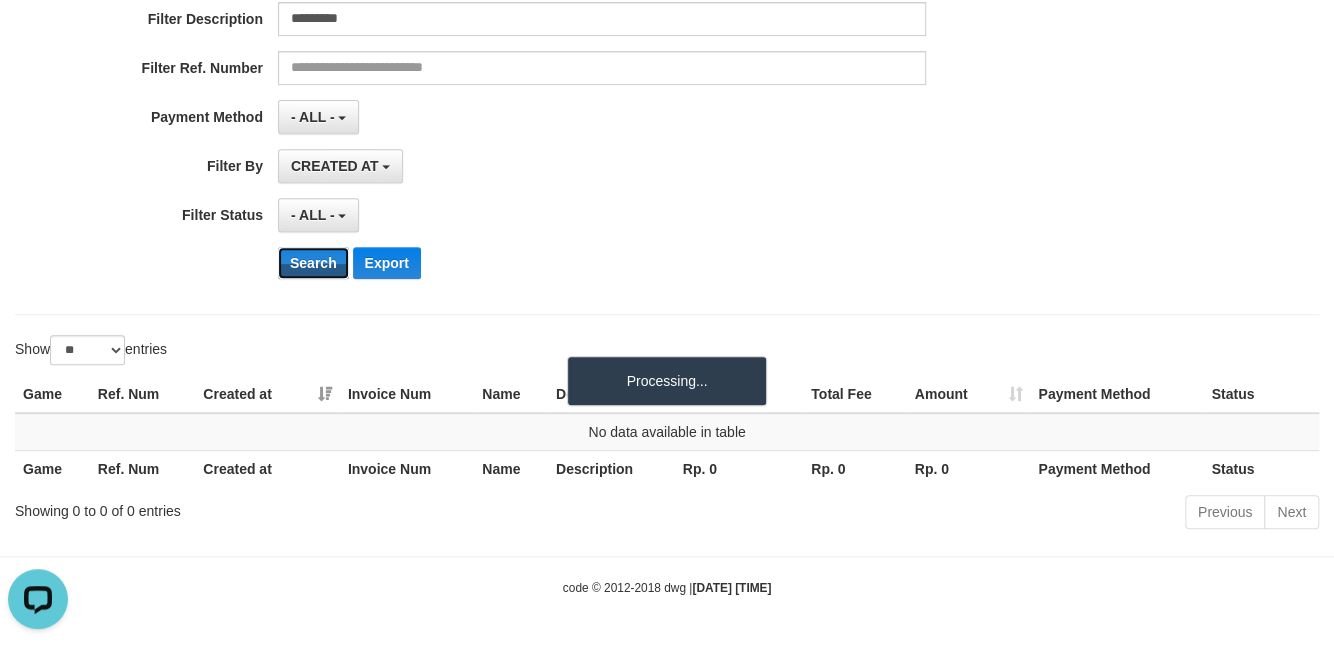scroll, scrollTop: 348, scrollLeft: 0, axis: vertical 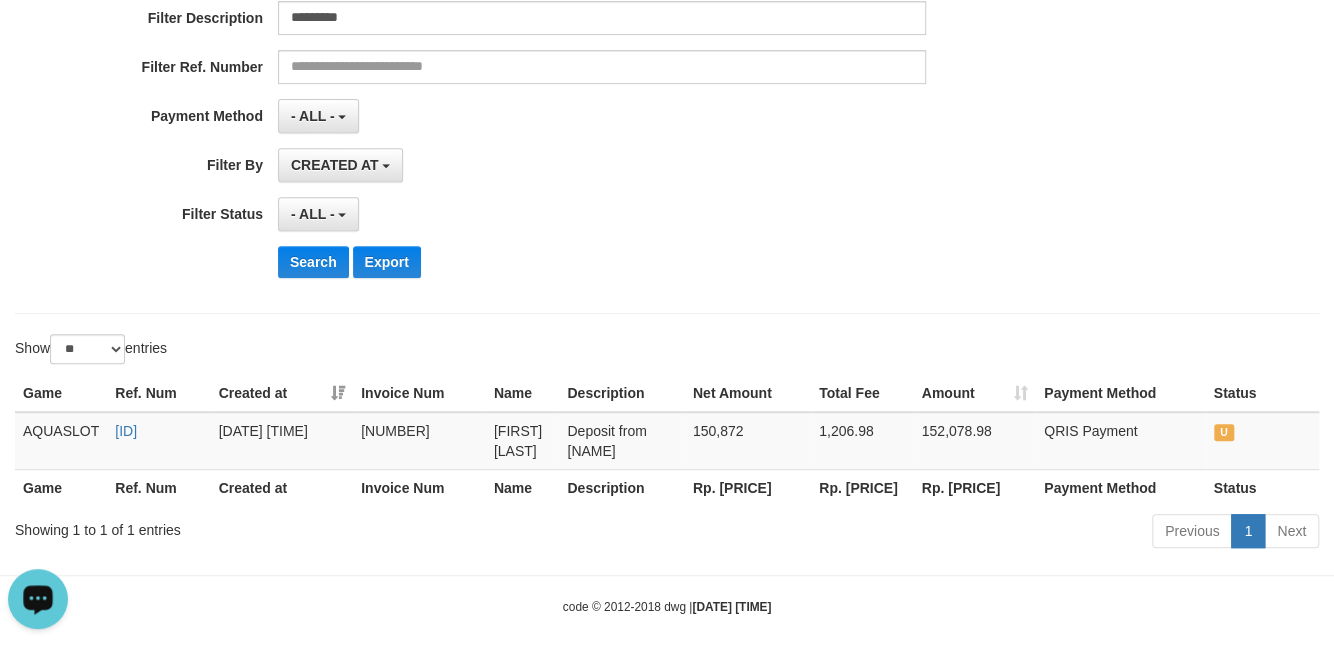click 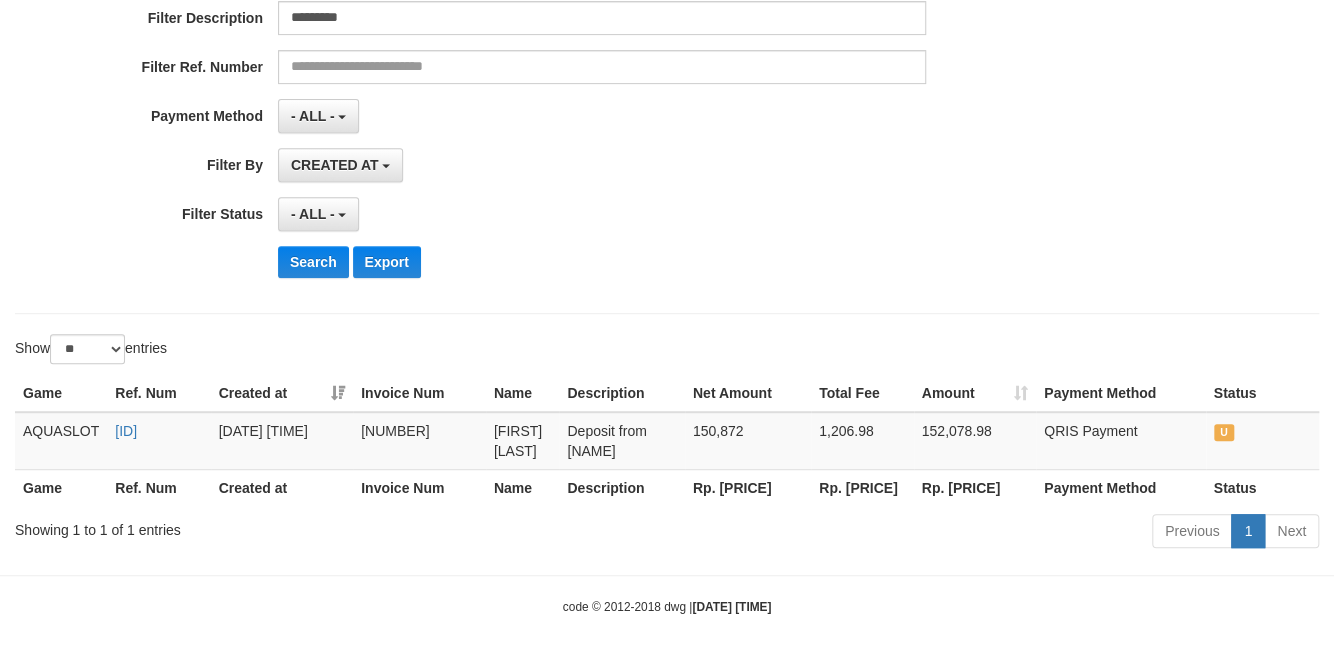 click on "**********" at bounding box center (556, 49) 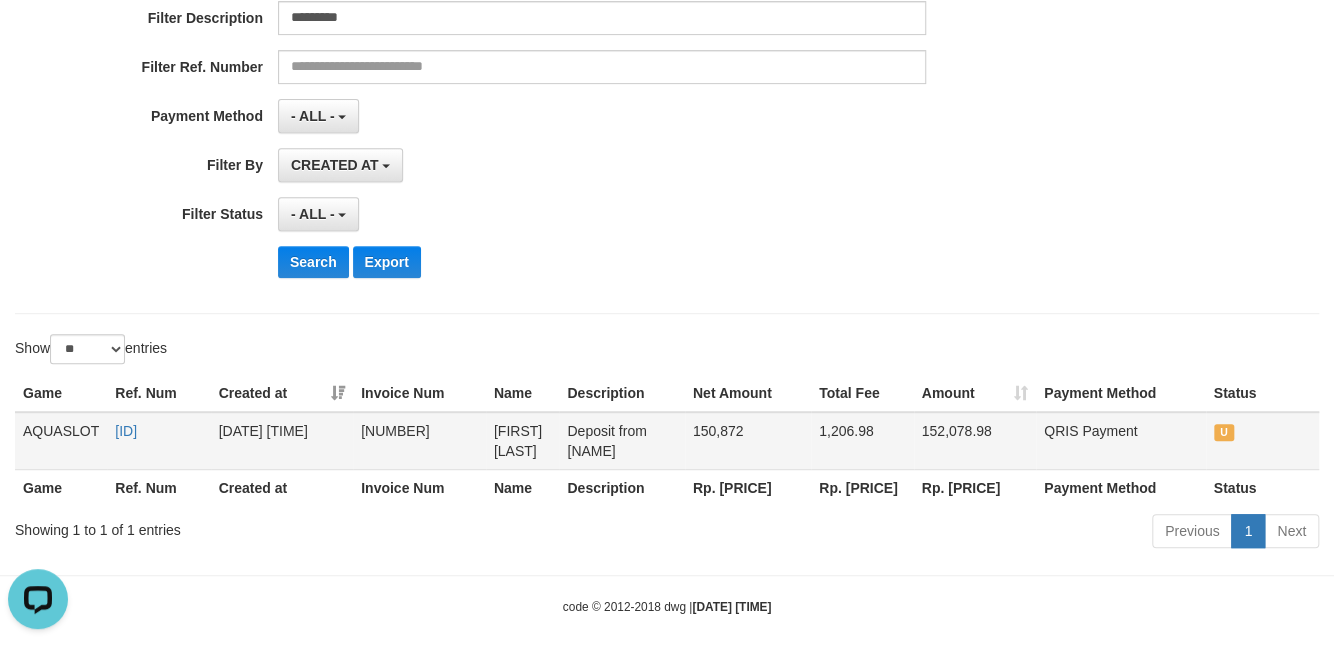 click on "Deposit from [NAME]" at bounding box center [621, 441] 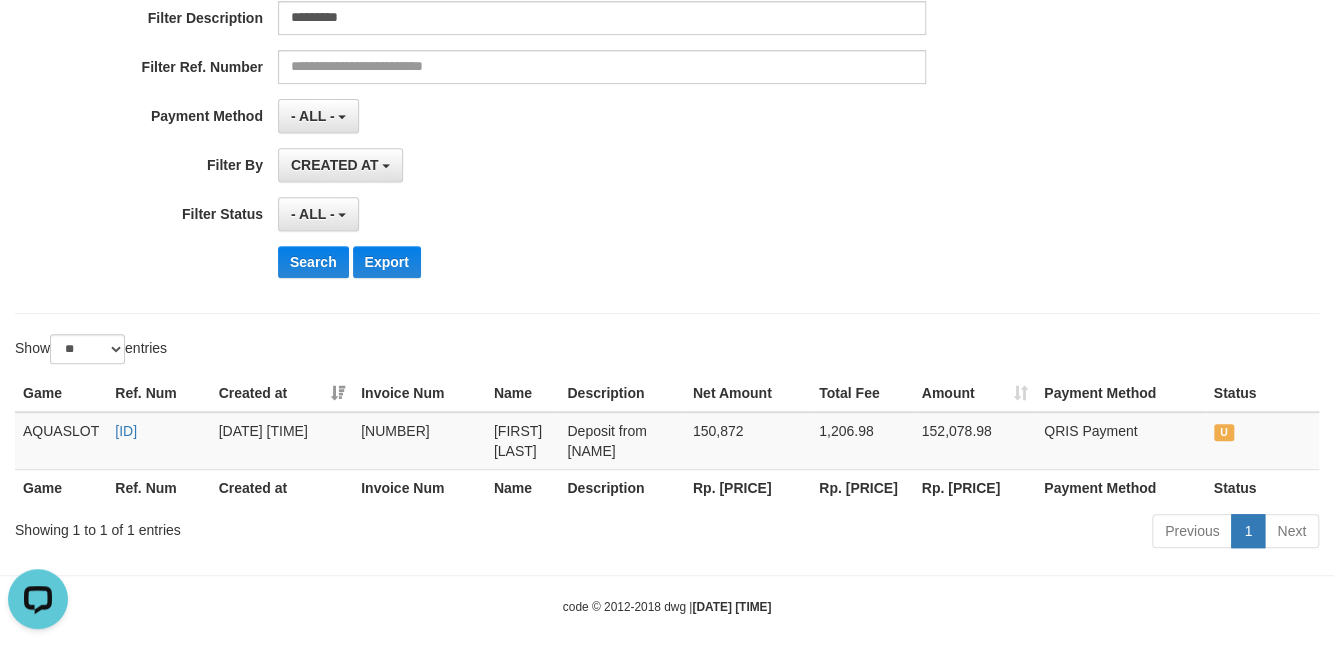 drag, startPoint x: 484, startPoint y: 561, endPoint x: 492, endPoint y: 573, distance: 14.422205 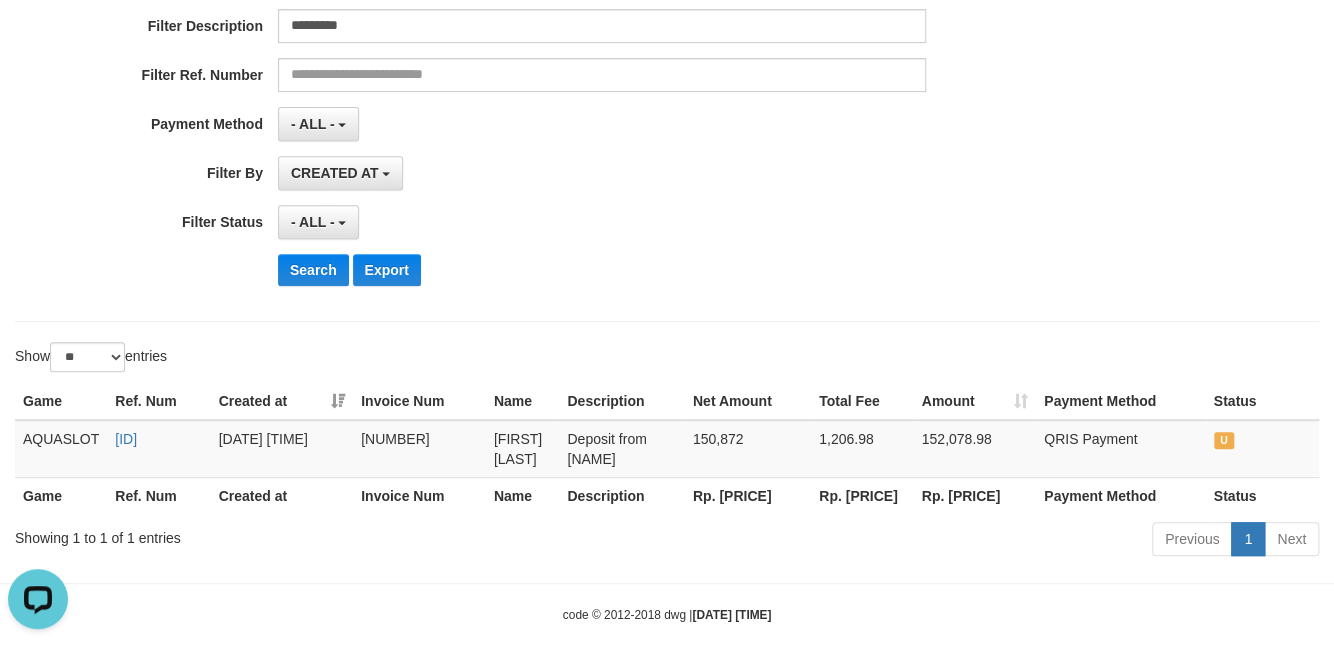 scroll, scrollTop: 348, scrollLeft: 0, axis: vertical 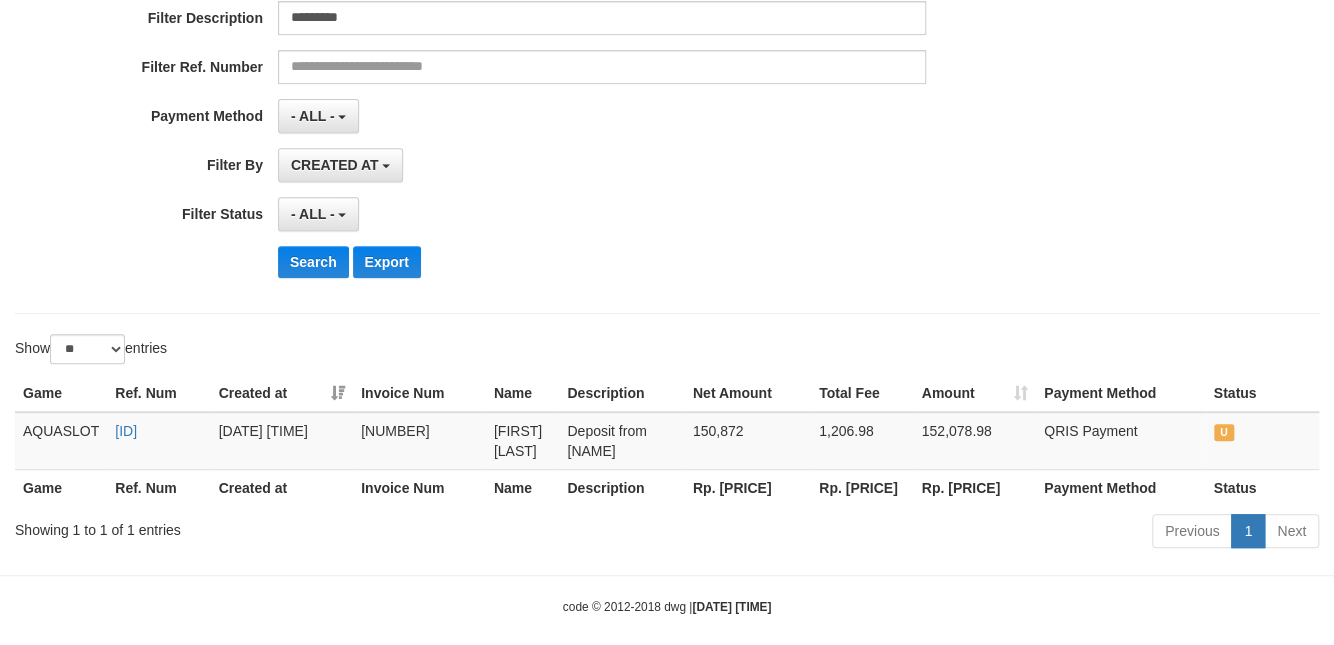 click on "CREATED AT
PAID AT
CREATED AT" at bounding box center [602, 165] 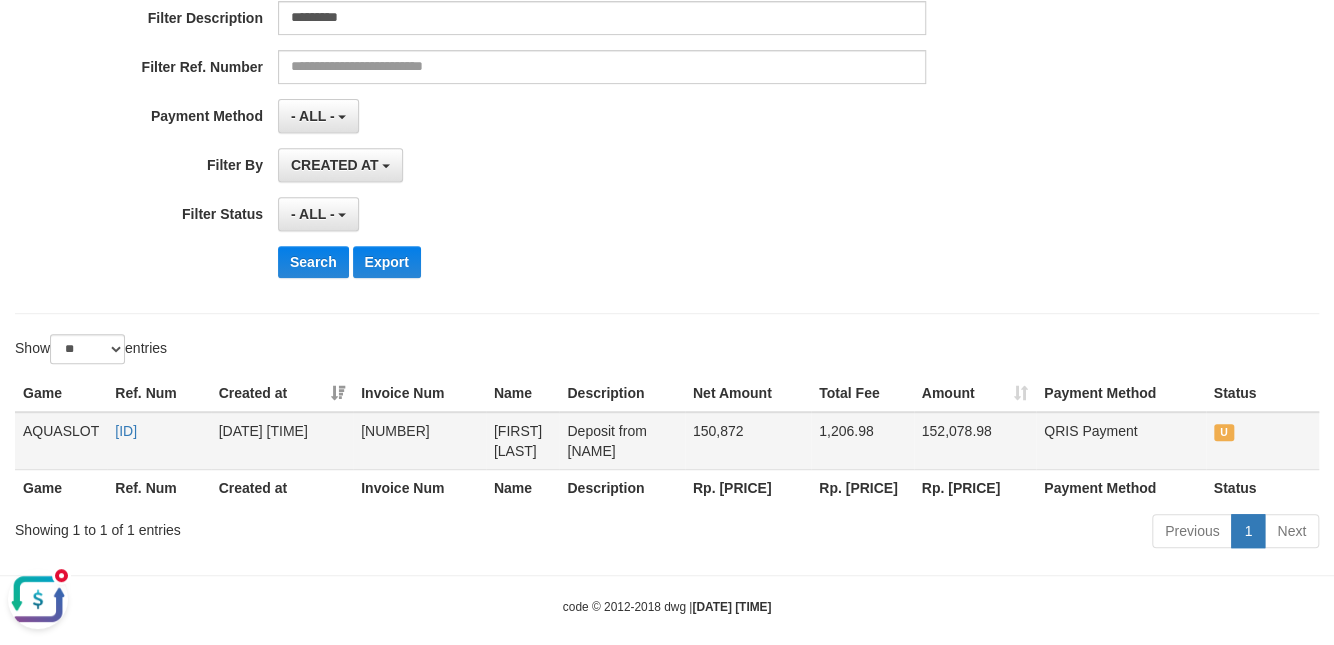click on "AQUASLOT" at bounding box center [61, 441] 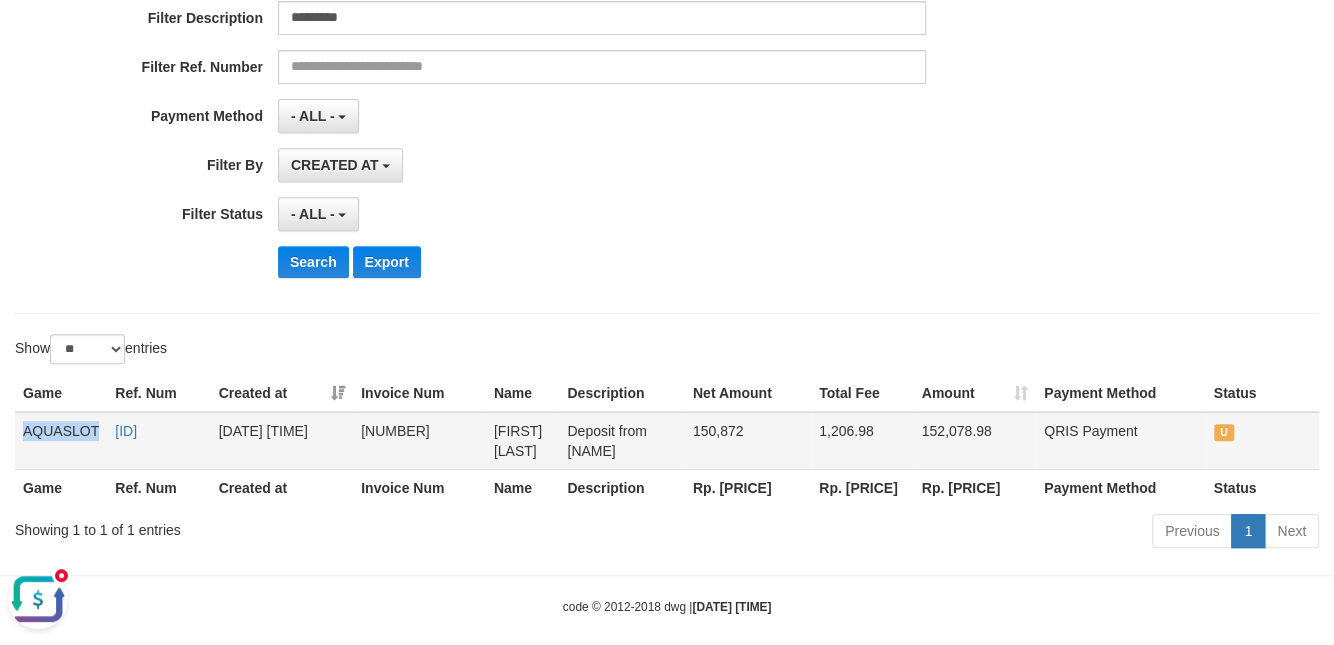 copy on "AQUASLOT" 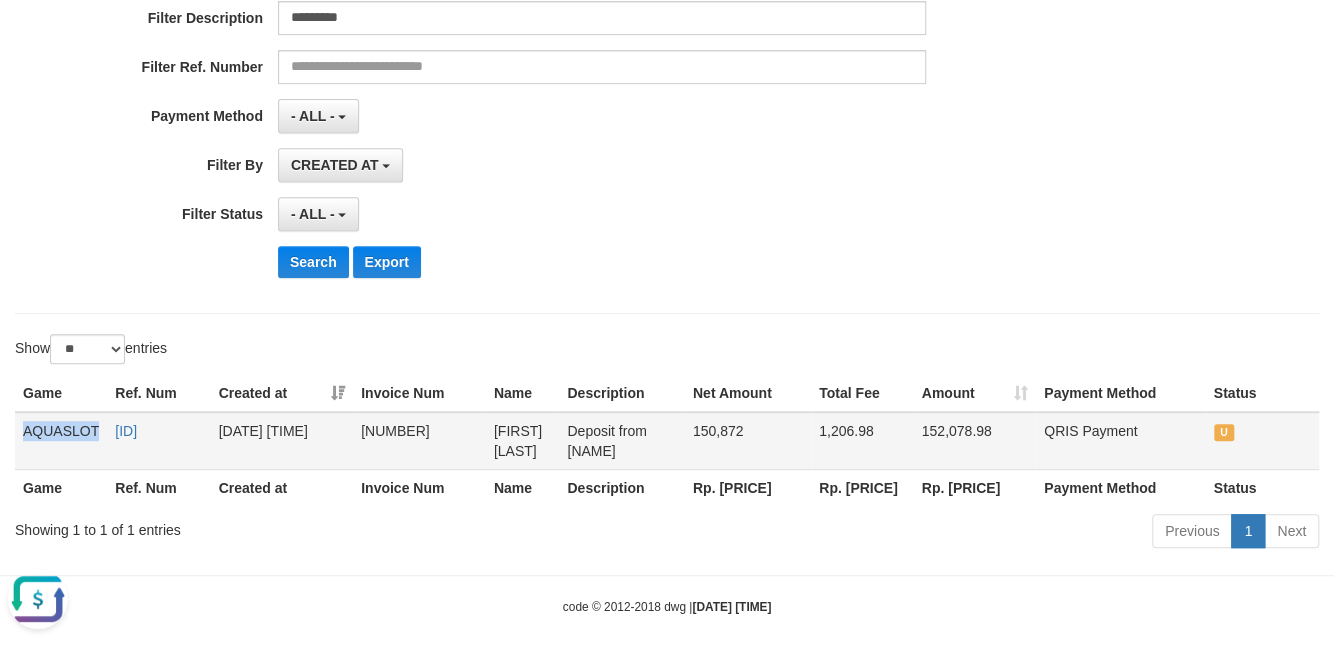 click on "[ID]" at bounding box center (158, 441) 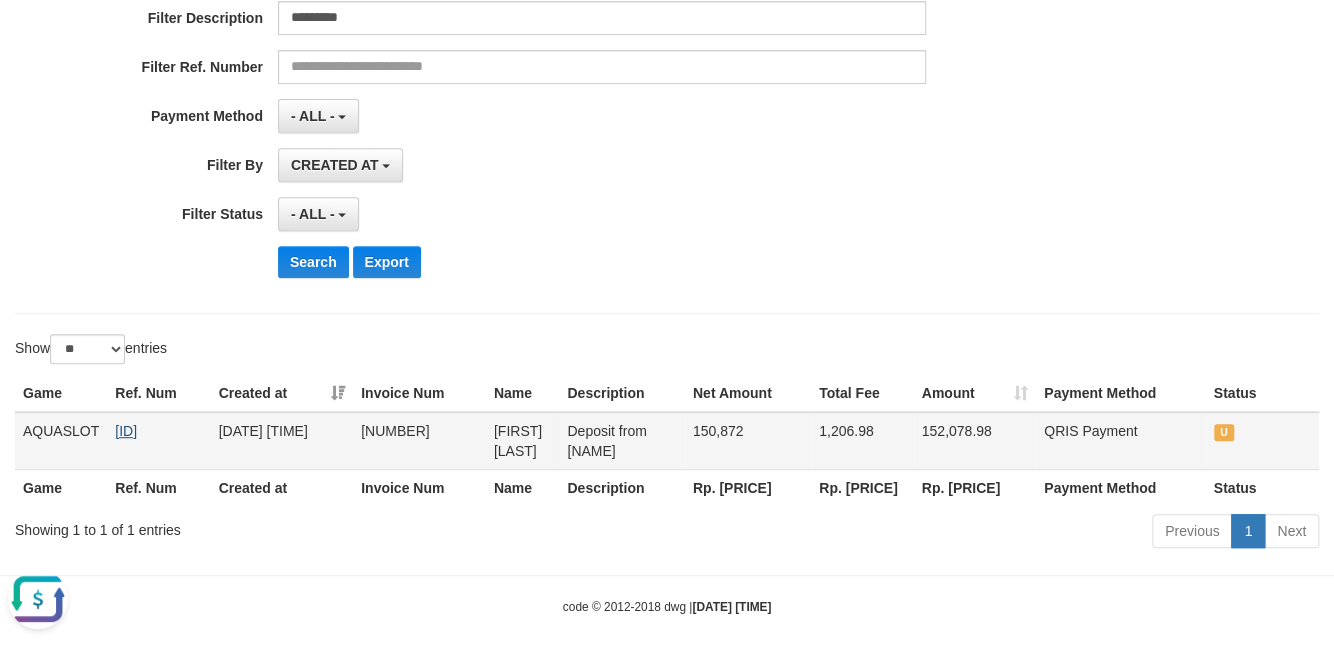 copy on "[ID]" 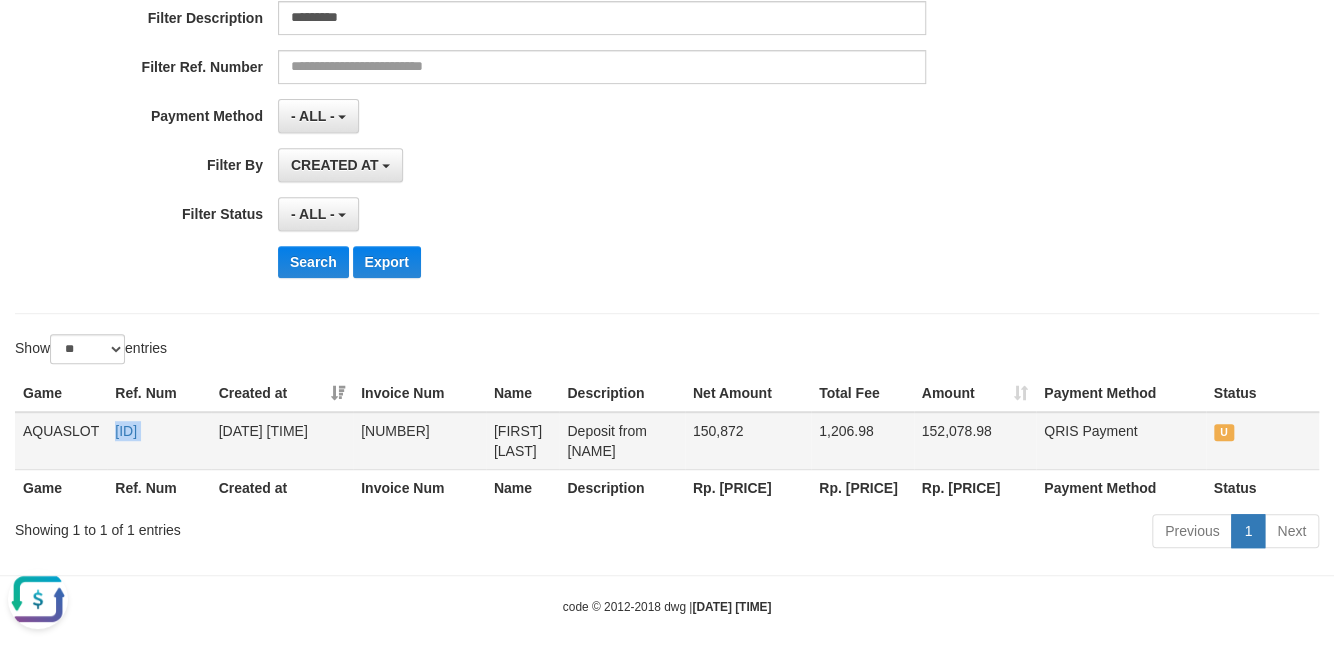 copy on "[ID]" 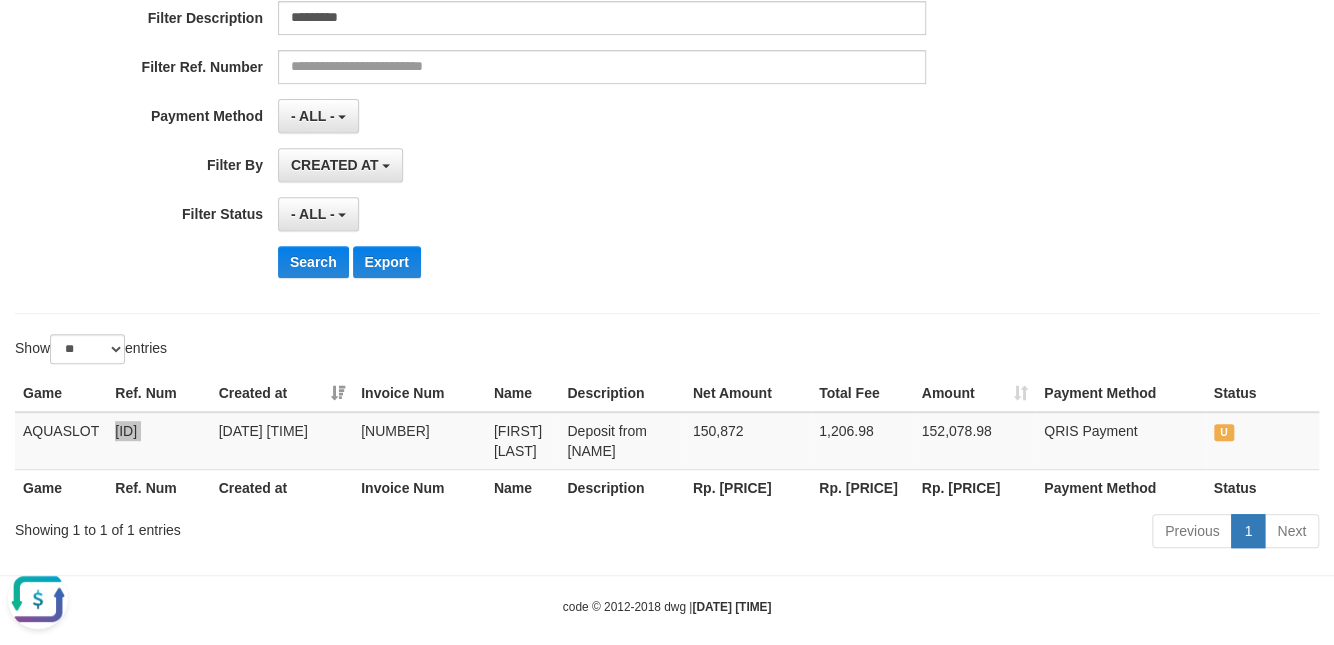 click at bounding box center (42, 603) 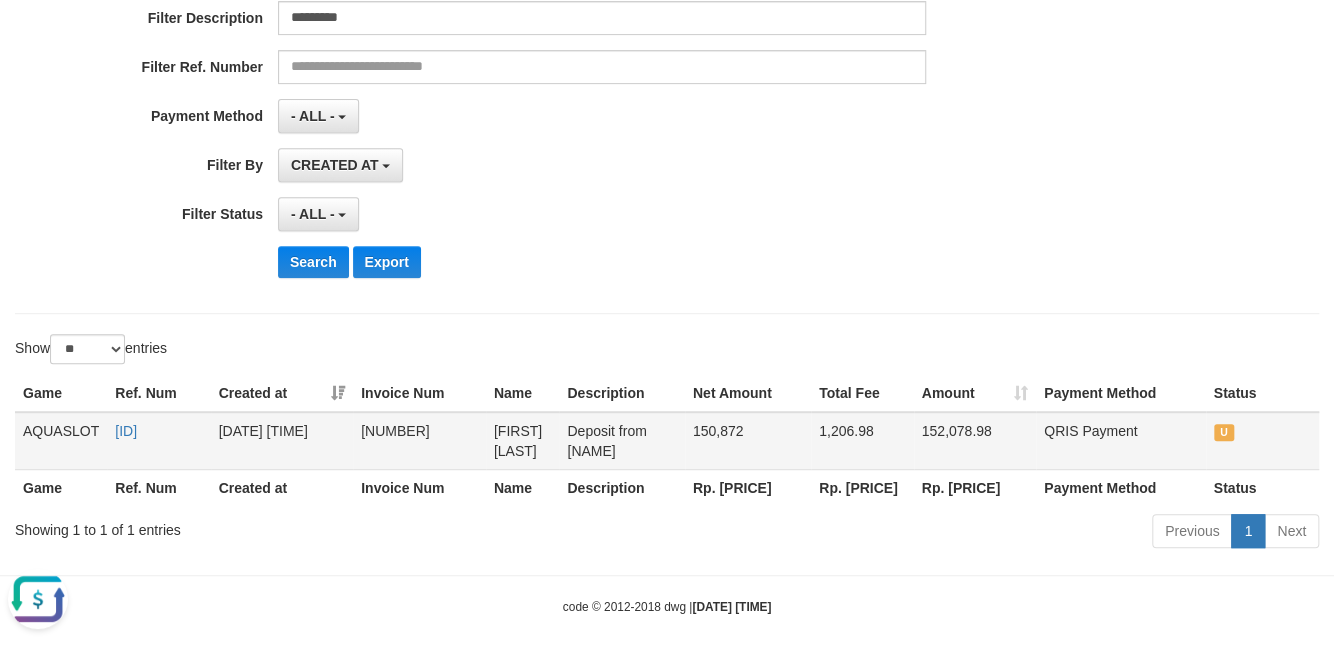 click on "AQUASLOT" at bounding box center [61, 441] 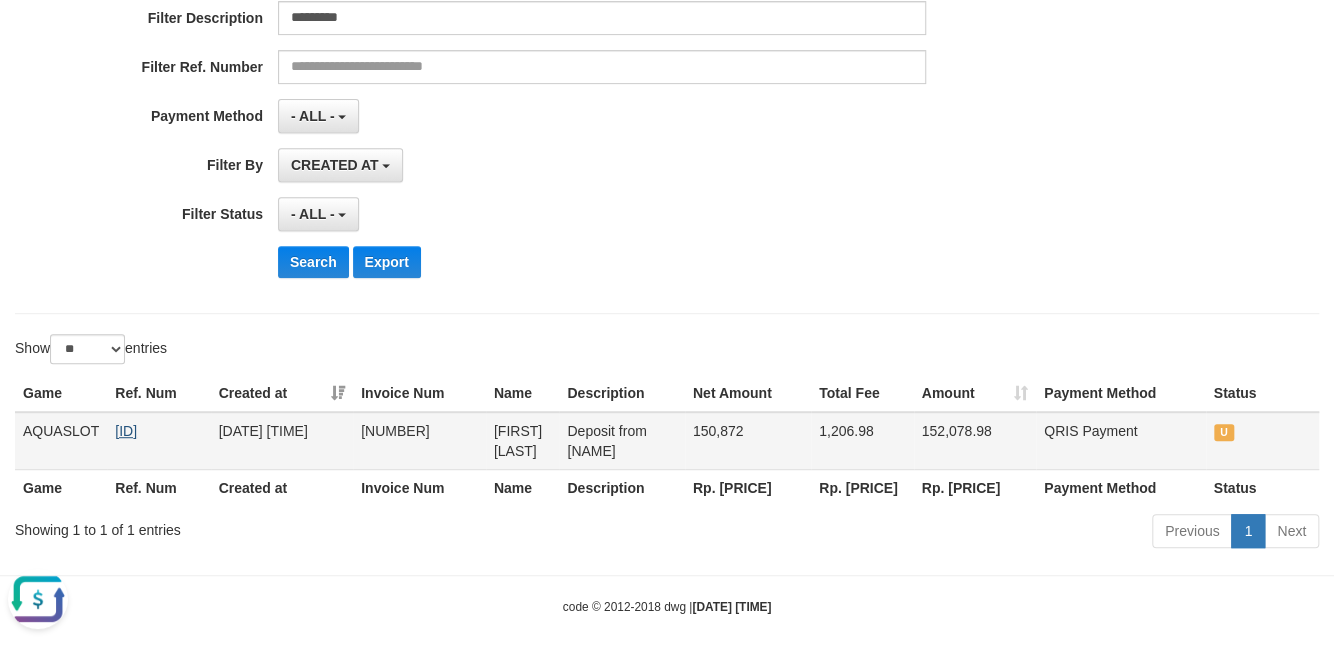 copy on "[ID]" 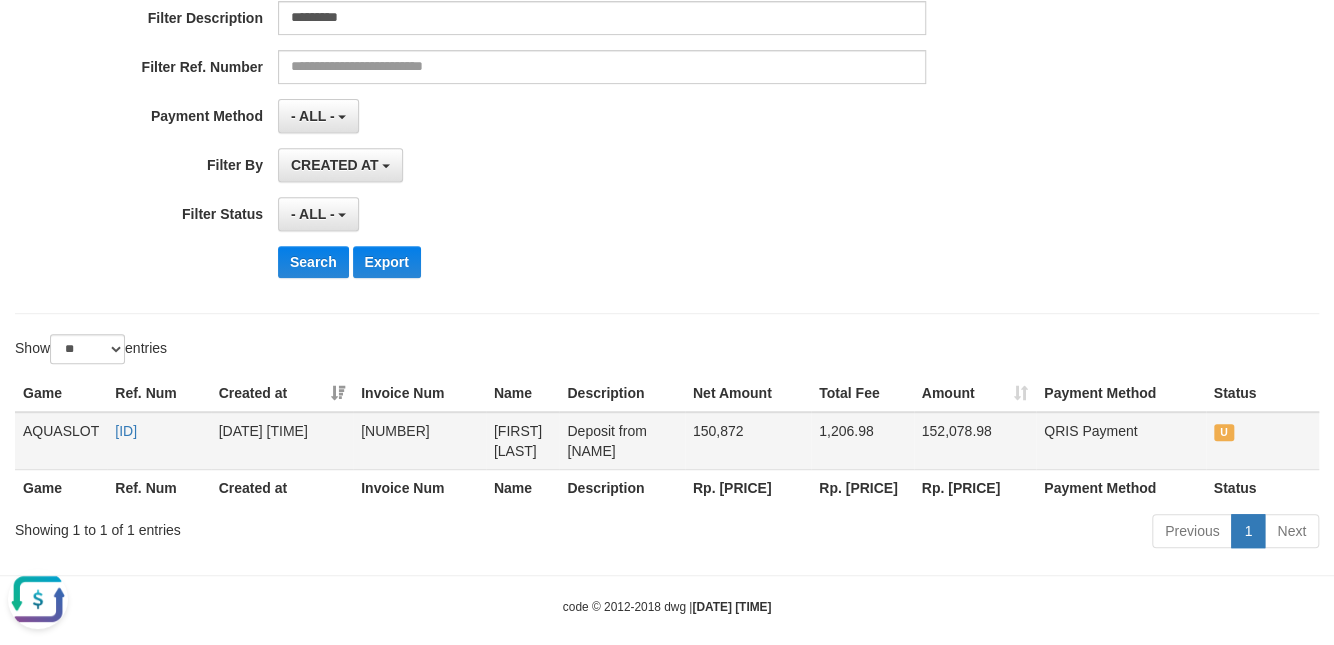 copy on "[ID]" 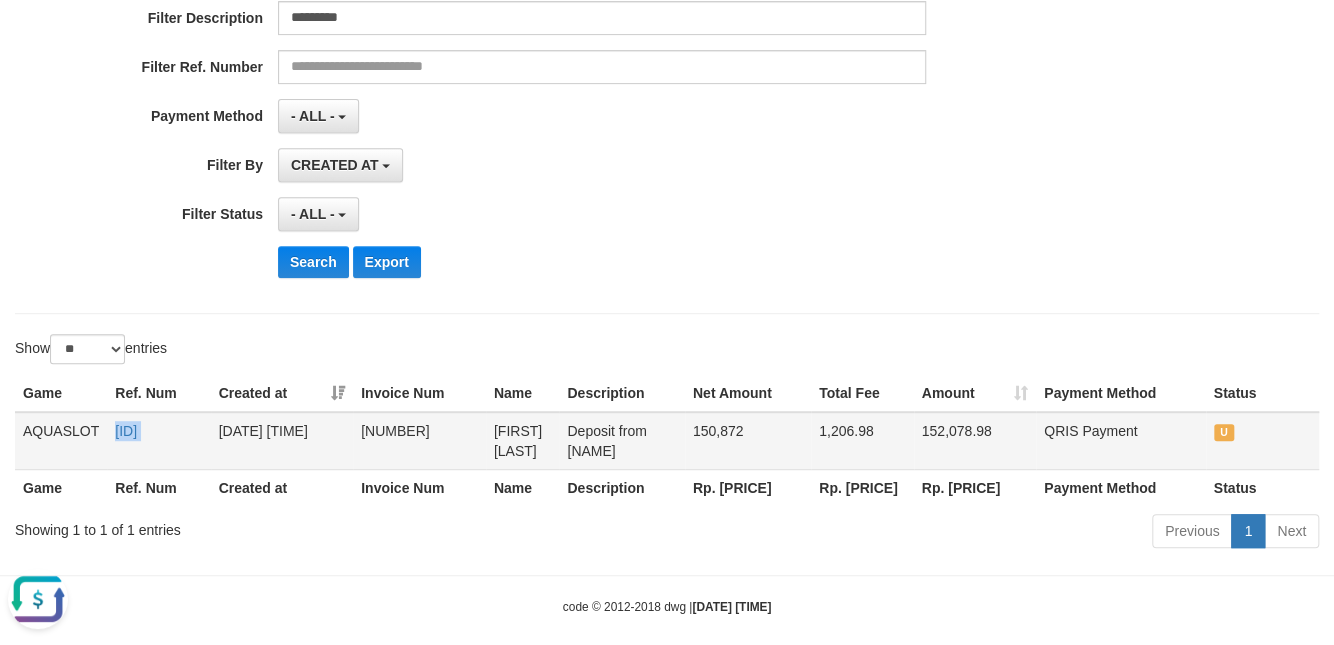 drag, startPoint x: 112, startPoint y: 427, endPoint x: 378, endPoint y: 439, distance: 266.27054 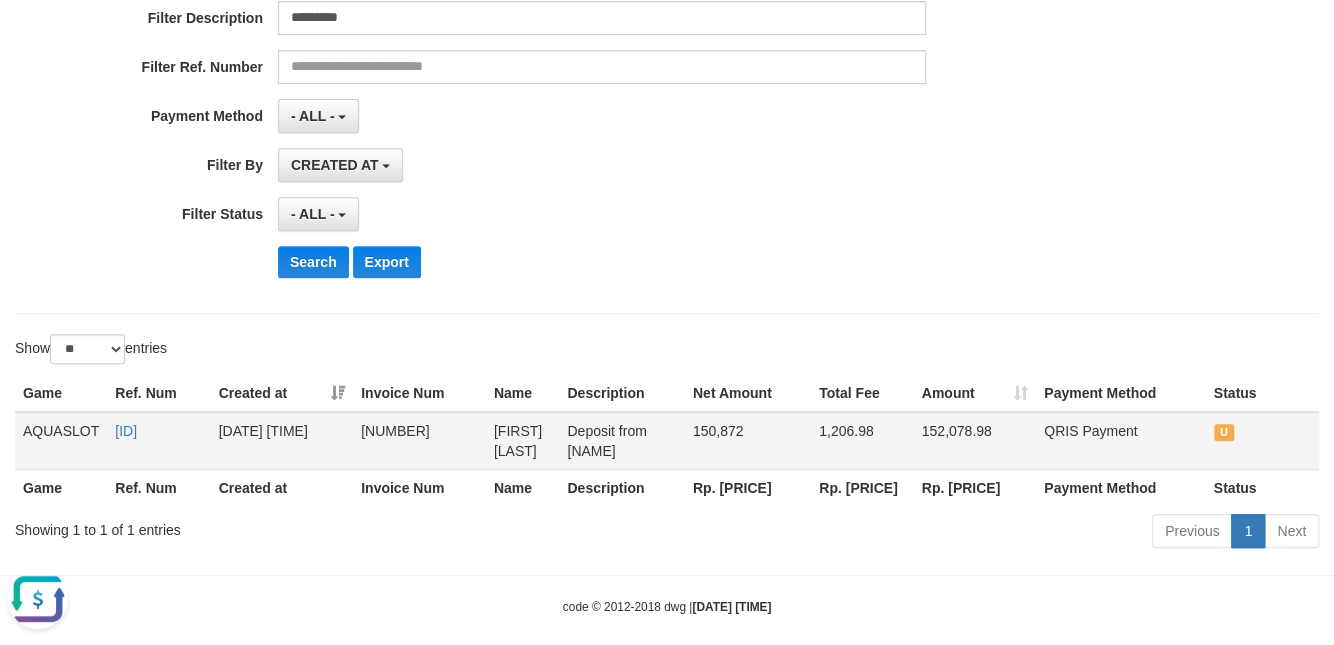 click on "Deposit from [NAME]" at bounding box center (621, 441) 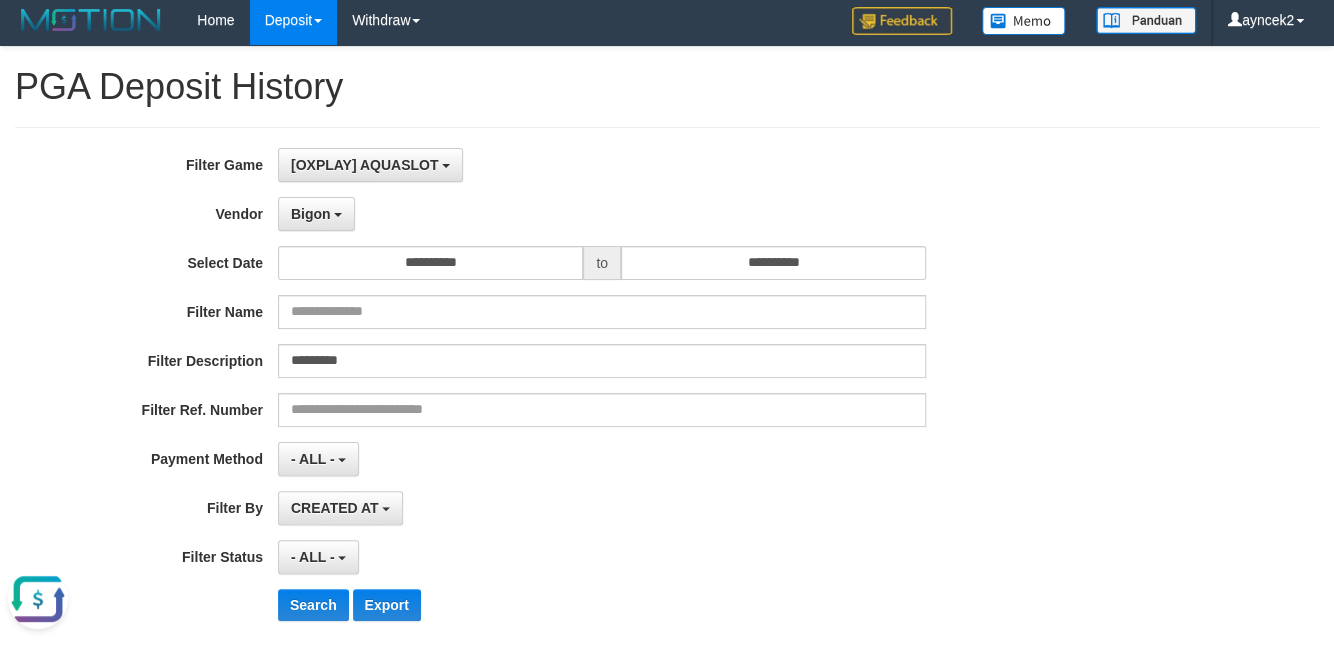 scroll, scrollTop: 0, scrollLeft: 0, axis: both 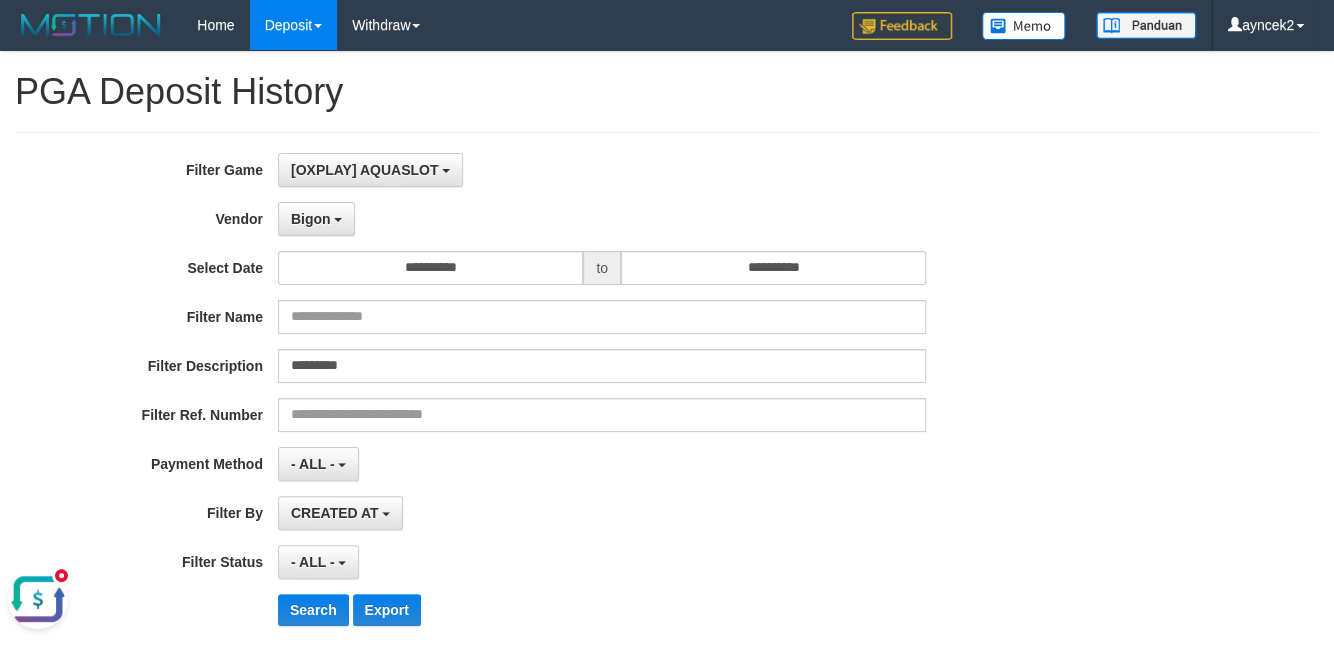drag, startPoint x: 119, startPoint y: 1138, endPoint x: 59, endPoint y: 596, distance: 545.3109 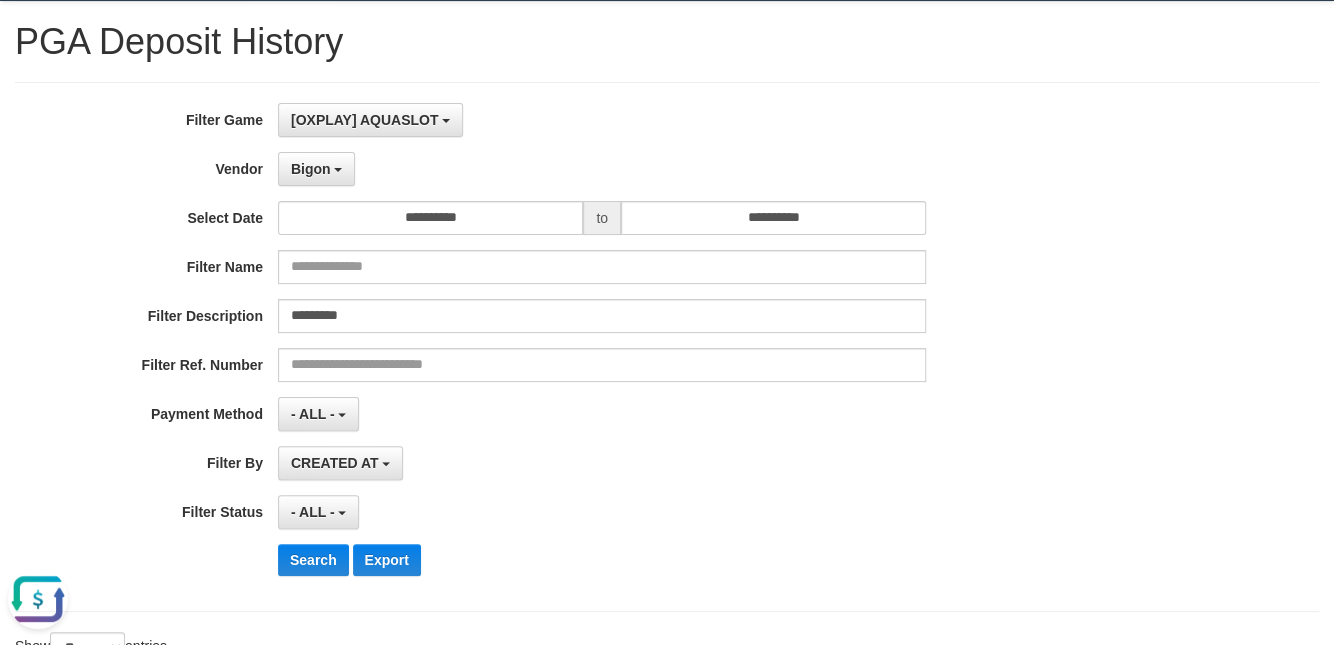 scroll, scrollTop: 0, scrollLeft: 0, axis: both 